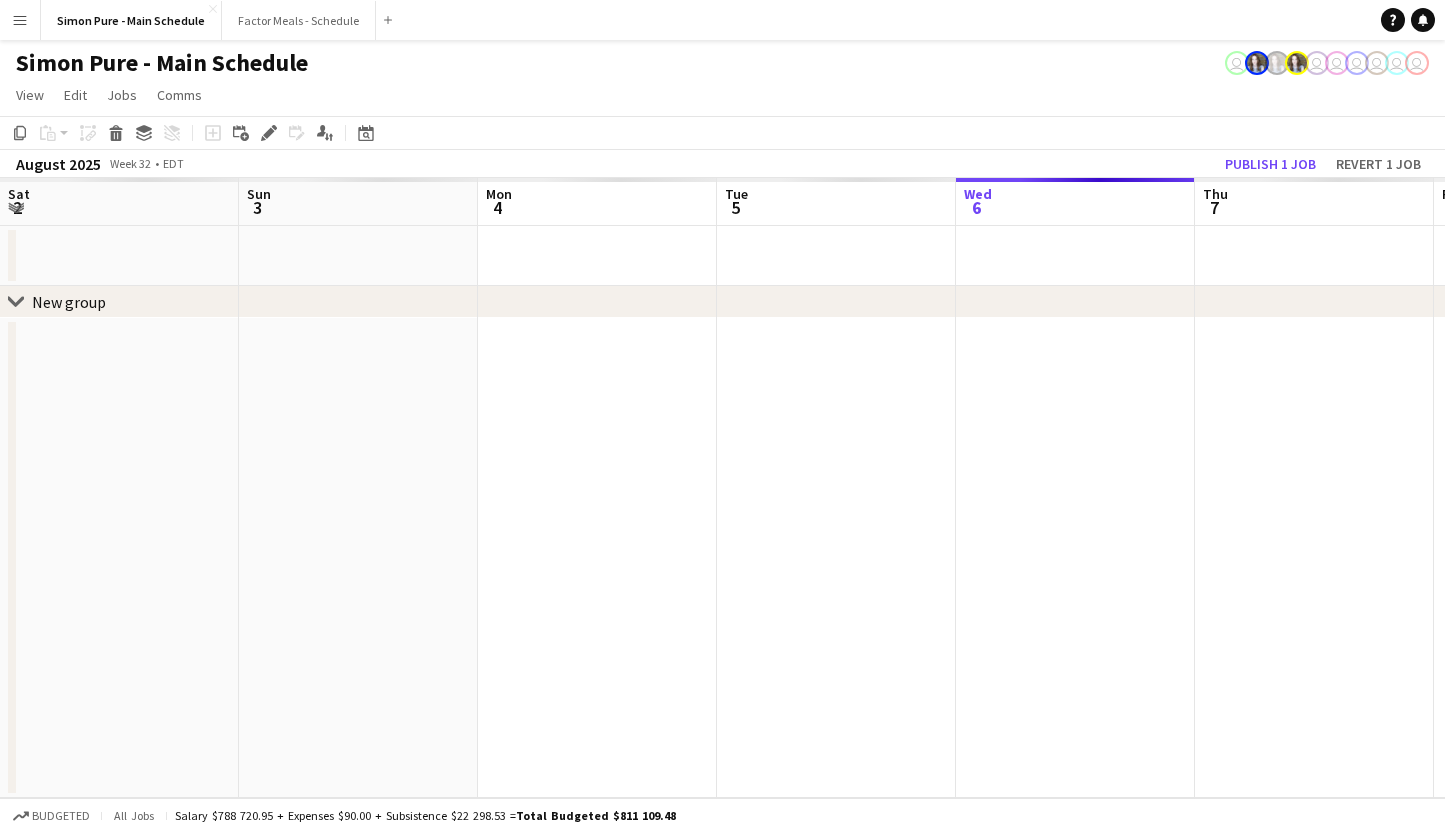 scroll, scrollTop: 0, scrollLeft: 0, axis: both 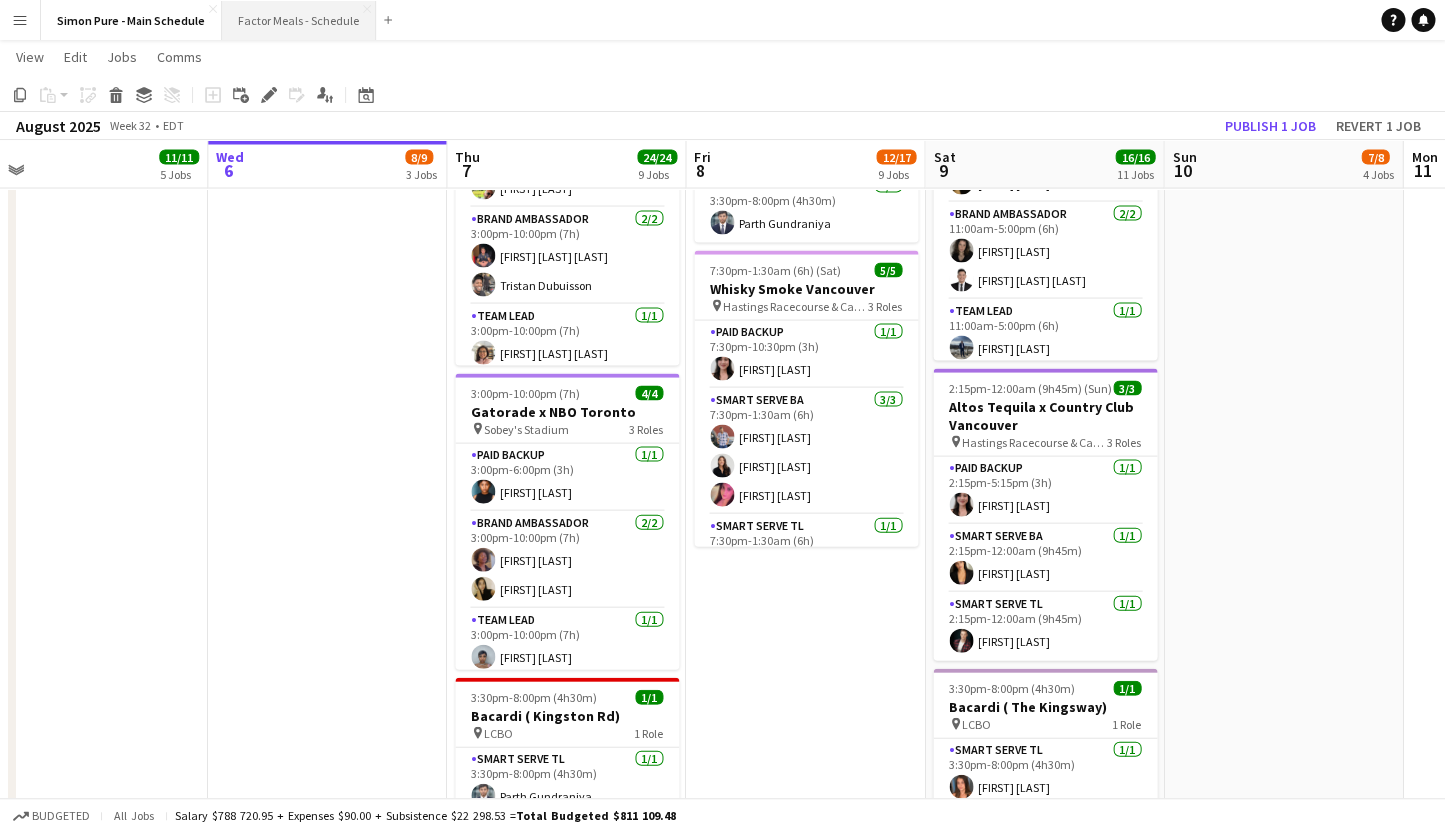 click on "Factor Meals - Schedule
Close" at bounding box center [299, 20] 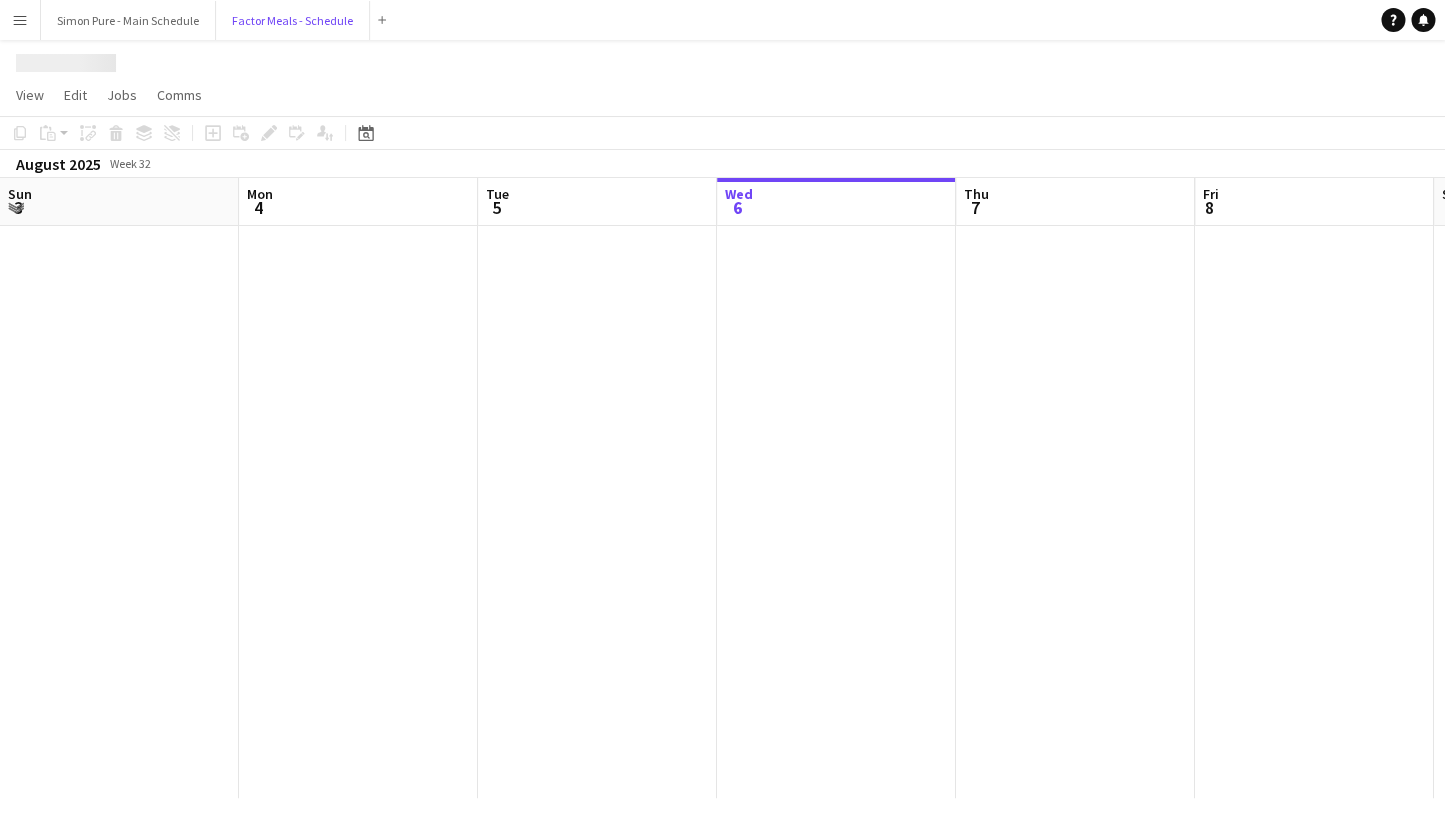 scroll, scrollTop: 0, scrollLeft: 0, axis: both 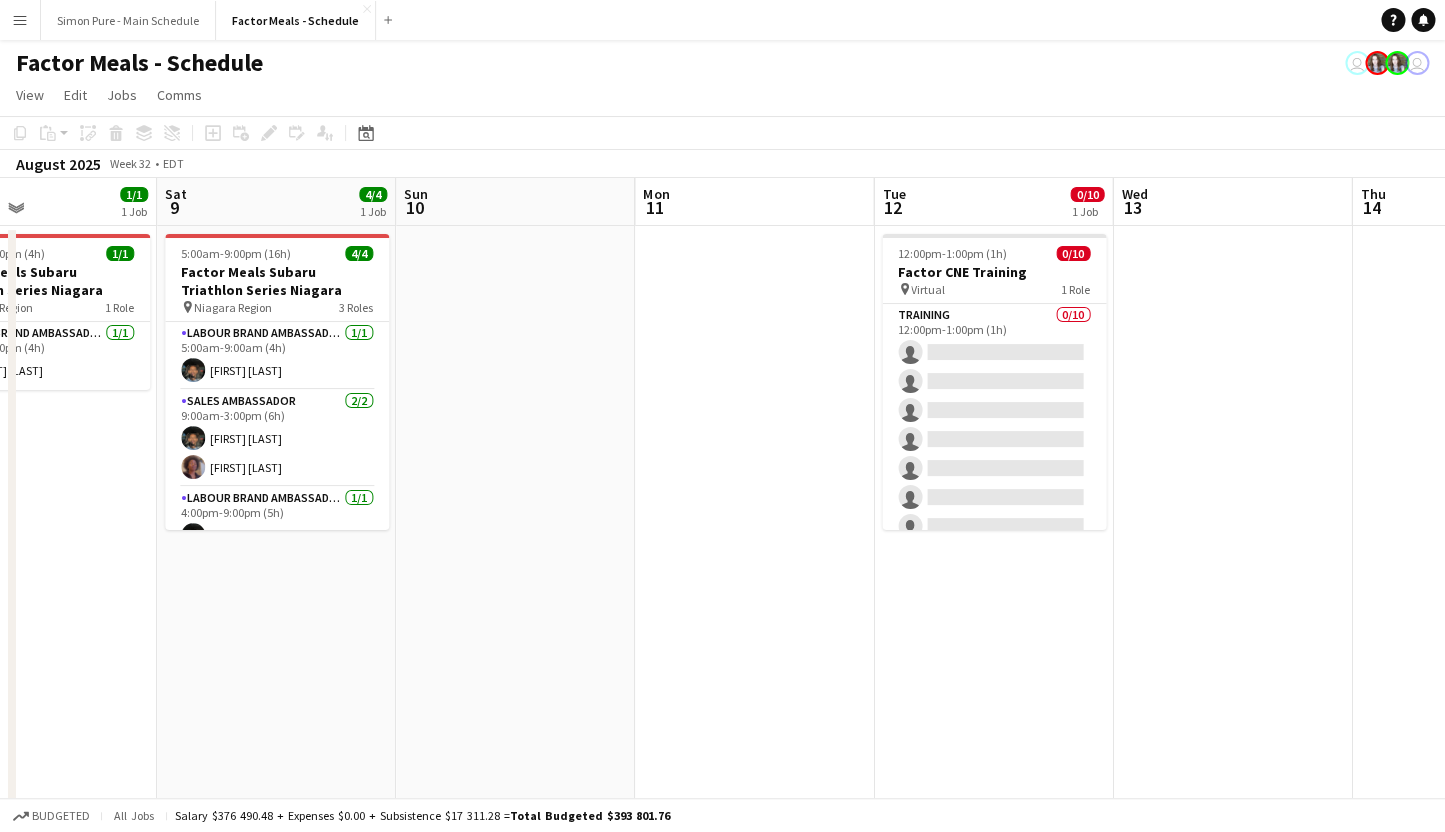 drag, startPoint x: 1106, startPoint y: 511, endPoint x: 307, endPoint y: 415, distance: 804.7465 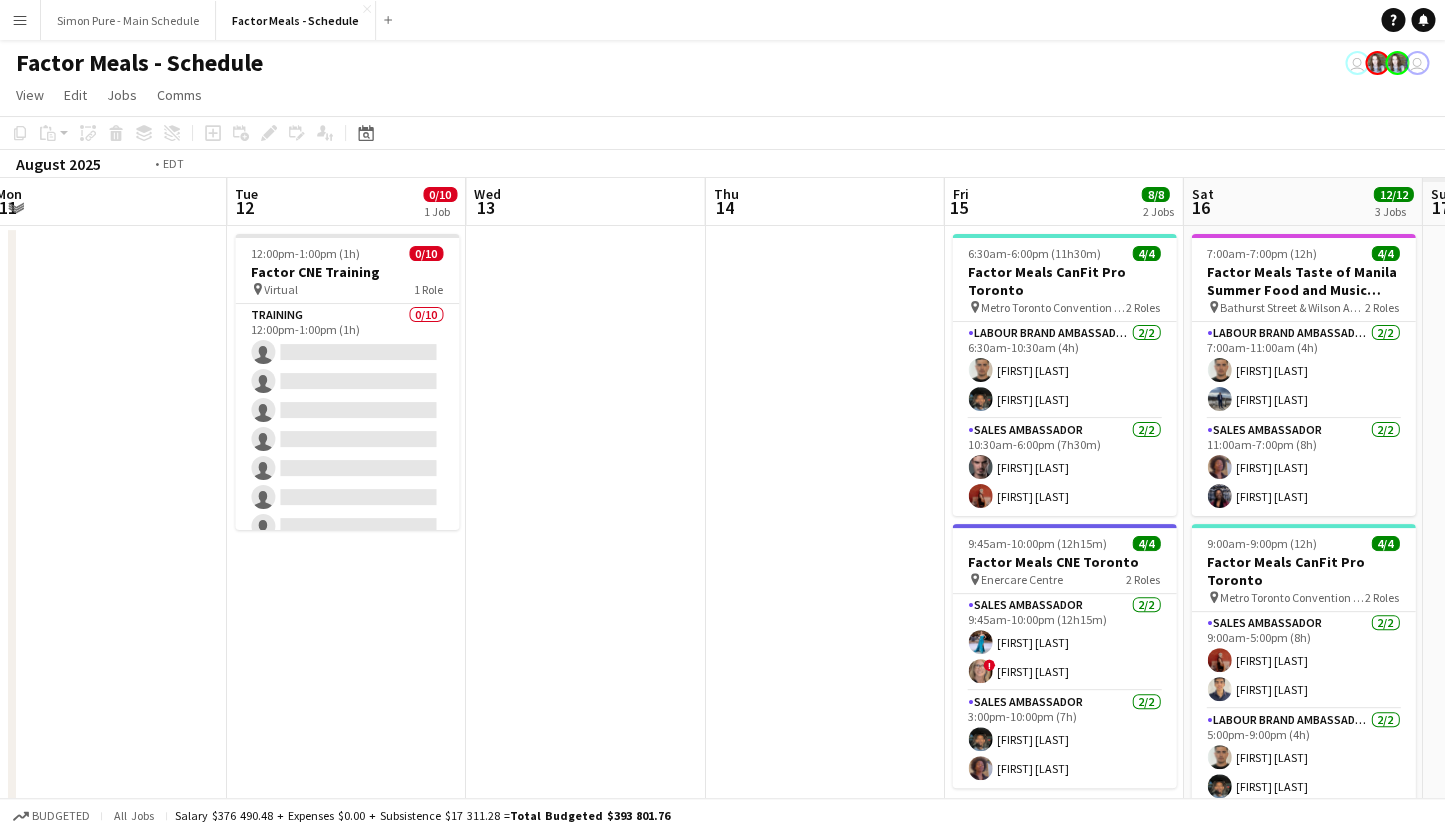 scroll, scrollTop: 0, scrollLeft: 985, axis: horizontal 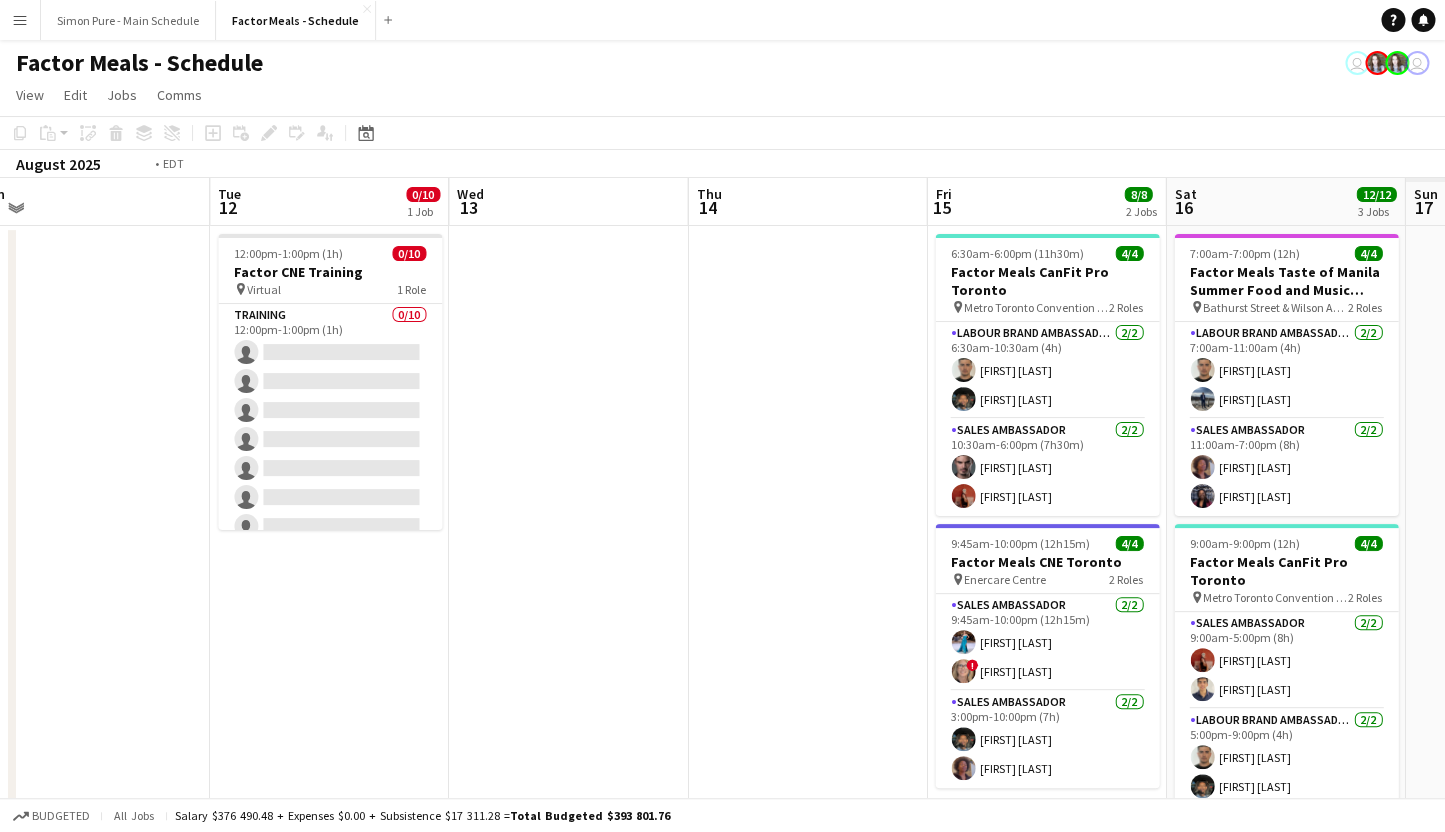 drag, startPoint x: 1085, startPoint y: 520, endPoint x: 593, endPoint y: 488, distance: 493.03955 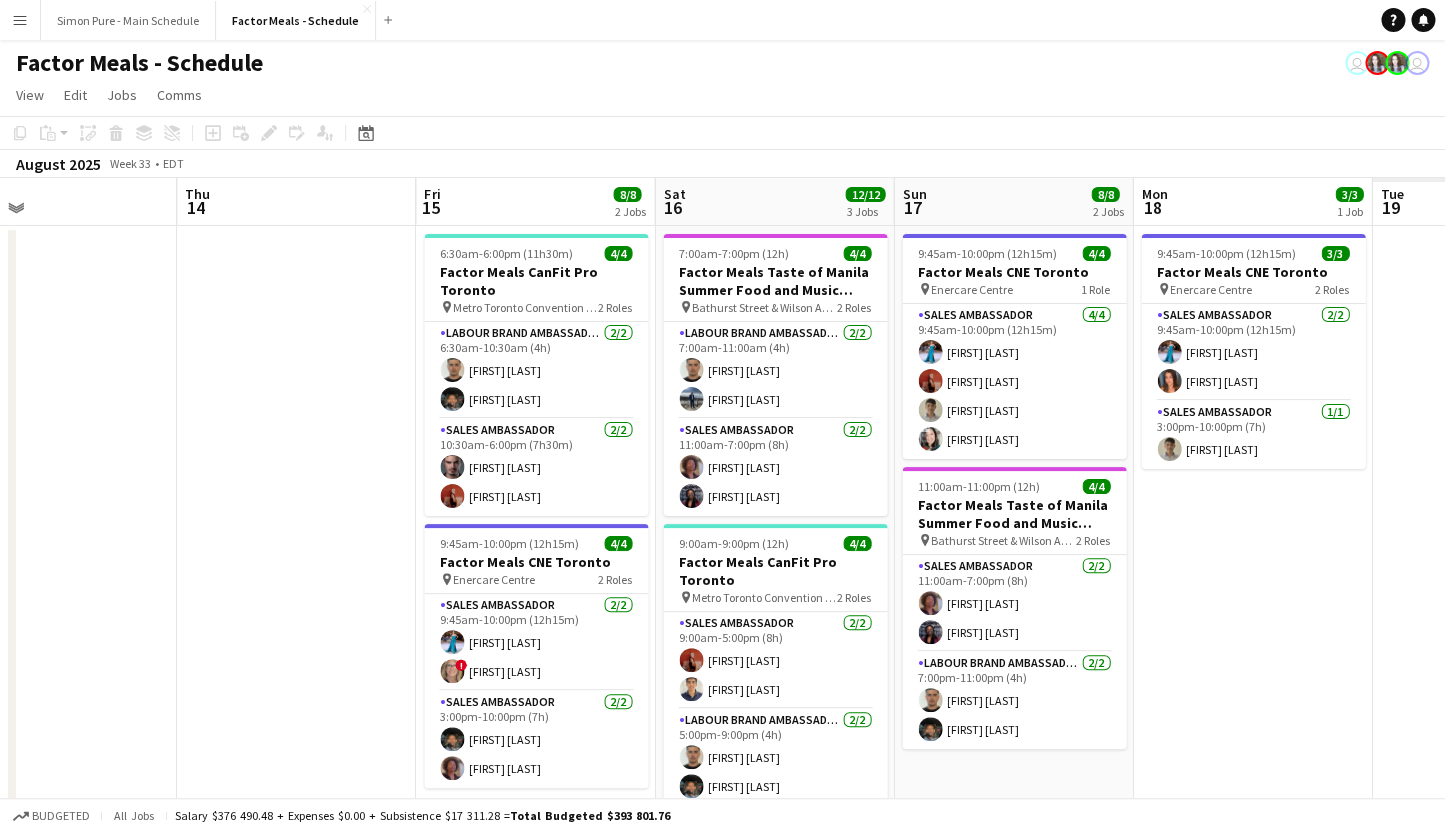 scroll, scrollTop: 0, scrollLeft: 1019, axis: horizontal 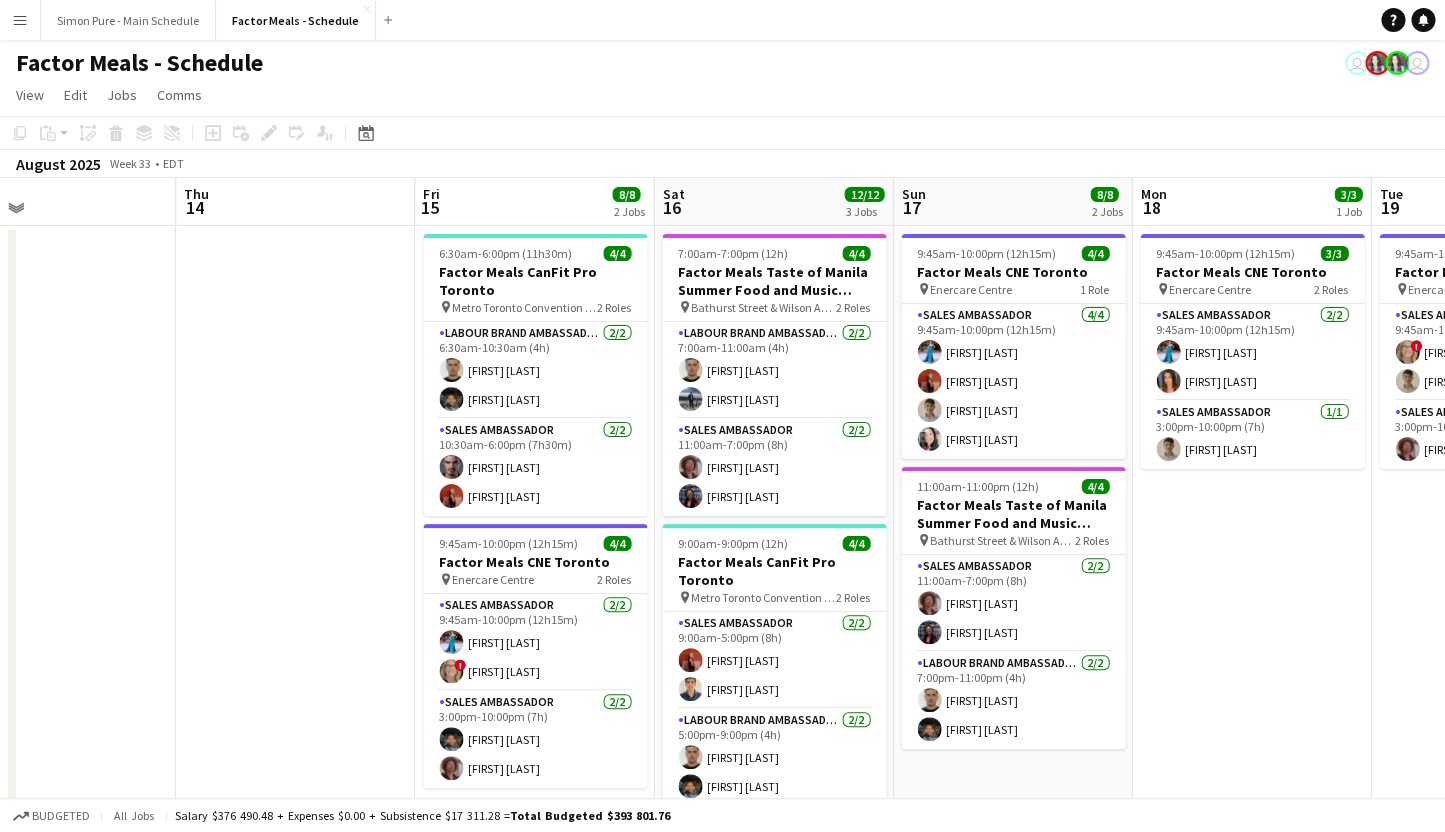 drag, startPoint x: 922, startPoint y: 484, endPoint x: 410, endPoint y: 398, distance: 519.1724 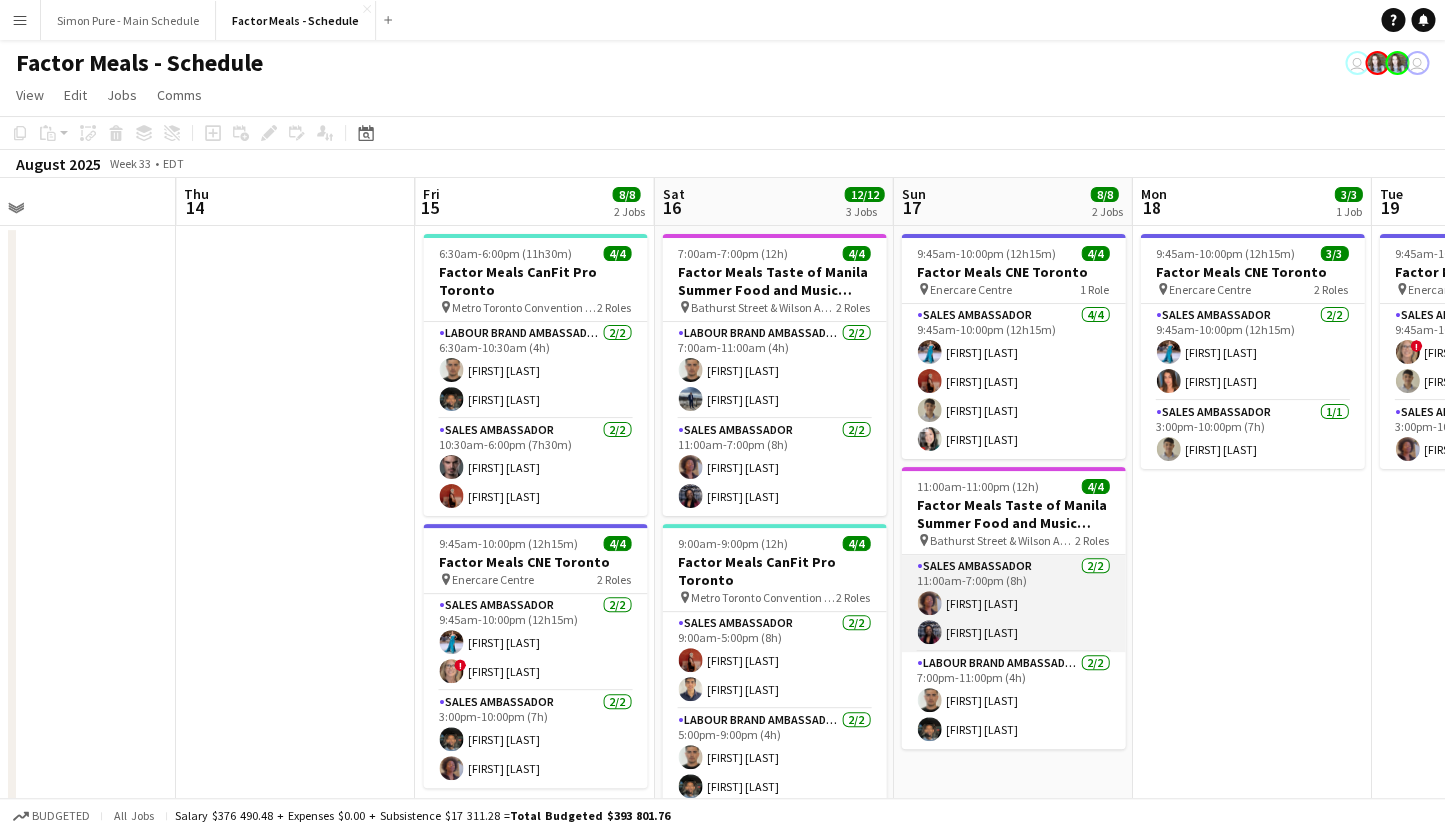 scroll, scrollTop: 128, scrollLeft: 0, axis: vertical 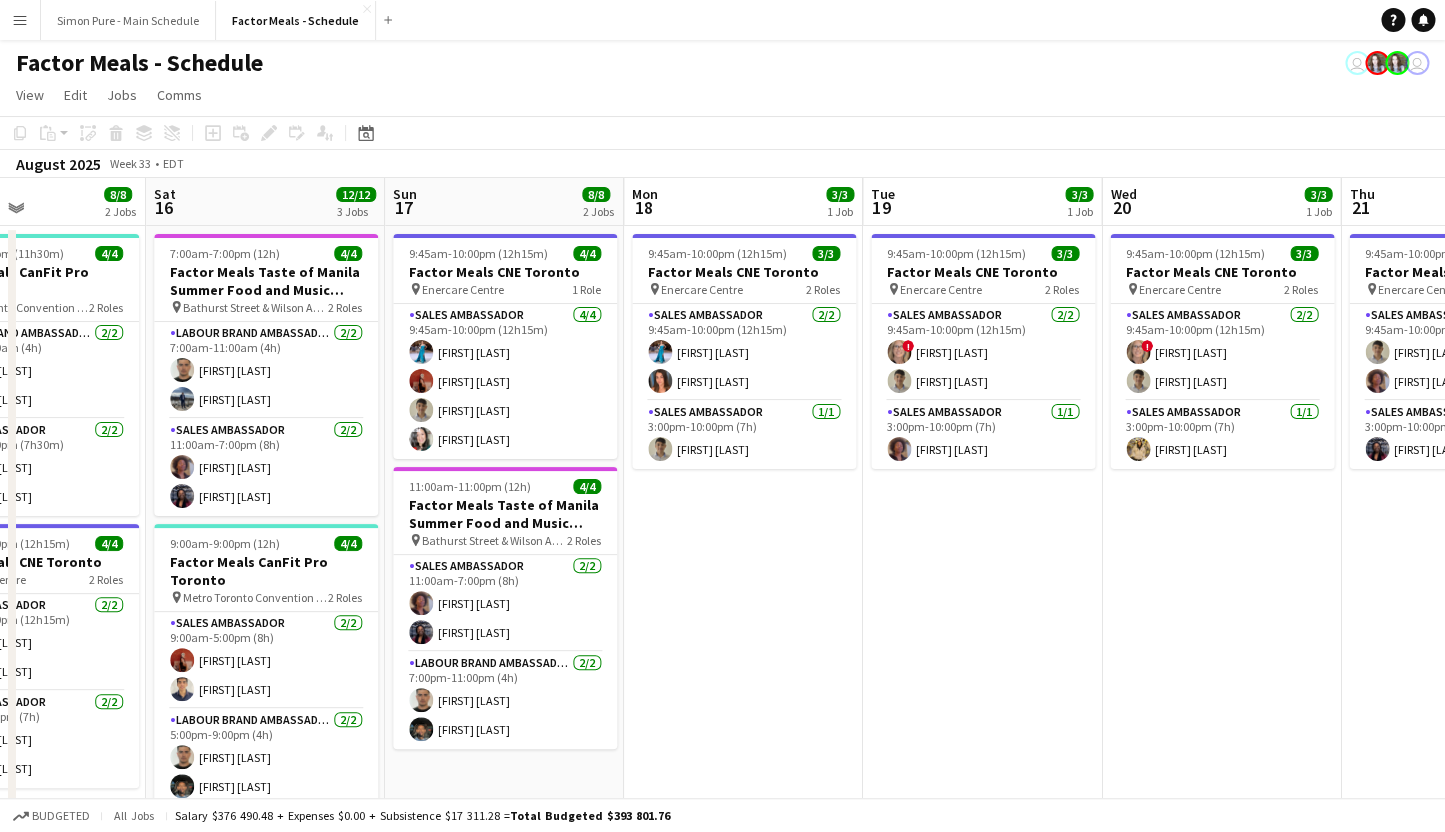 drag, startPoint x: 1248, startPoint y: 586, endPoint x: 741, endPoint y: 516, distance: 511.80954 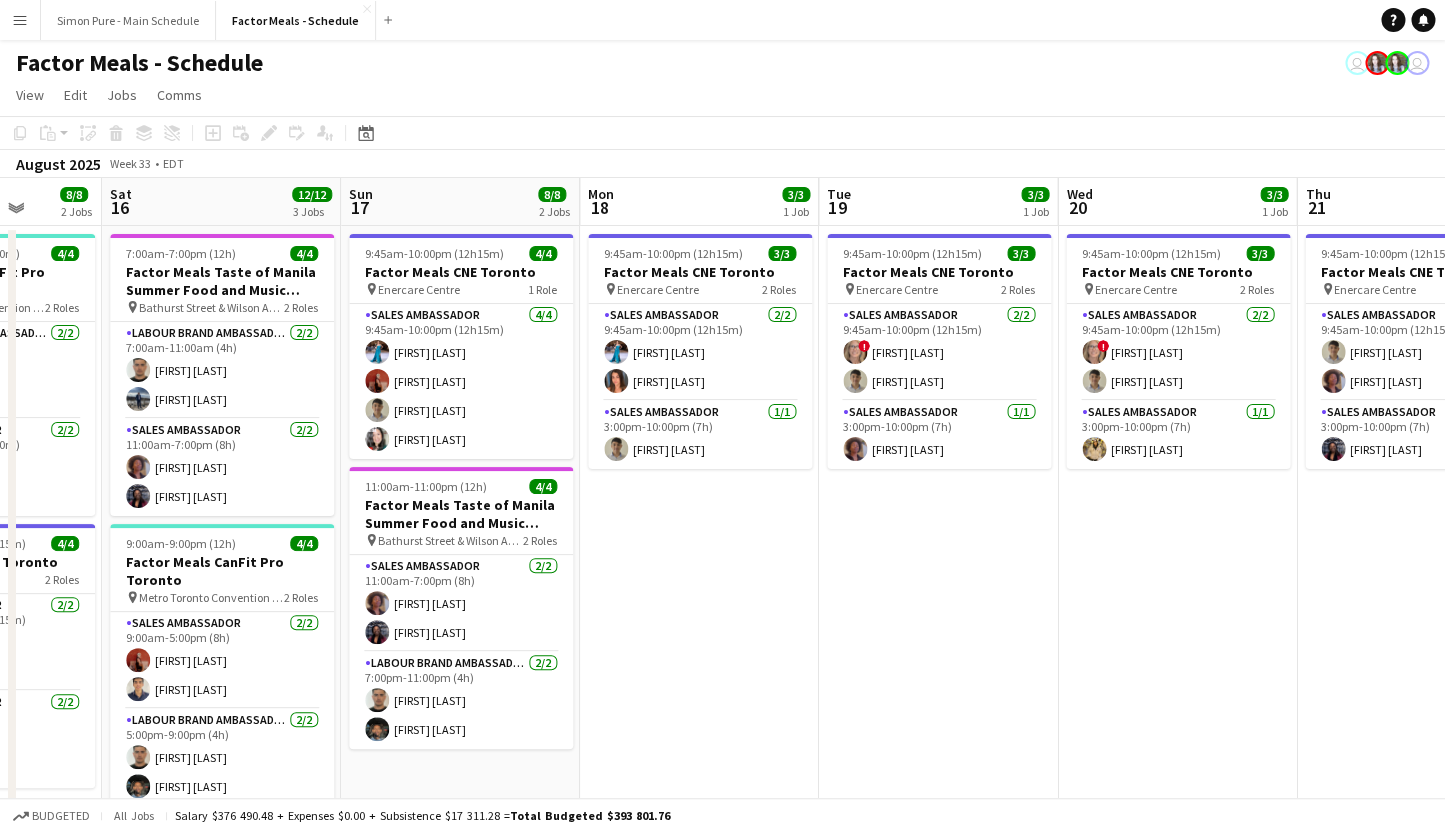 scroll, scrollTop: 0, scrollLeft: 724, axis: horizontal 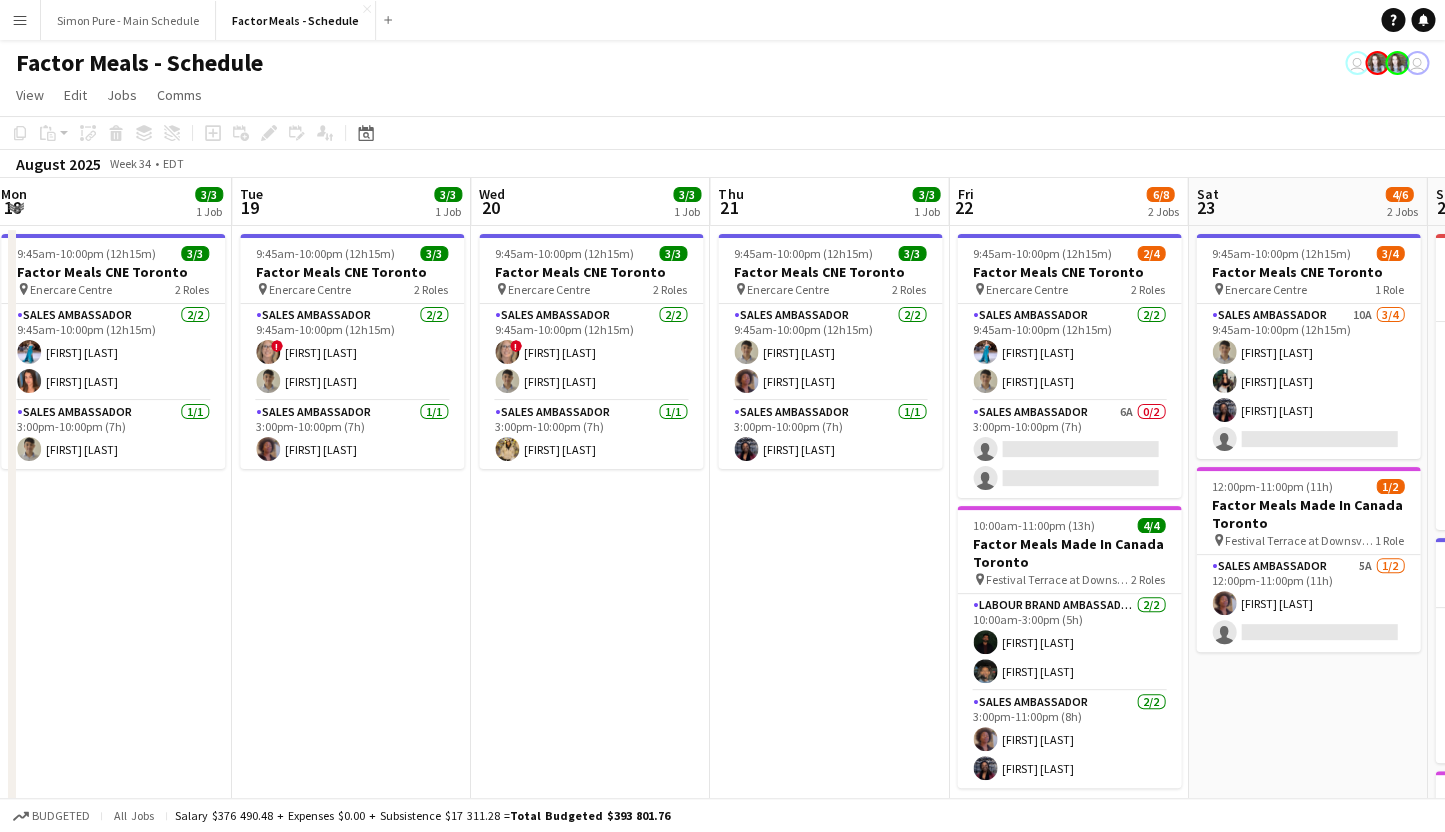 drag, startPoint x: 1227, startPoint y: 604, endPoint x: 596, endPoint y: 551, distance: 633.2219 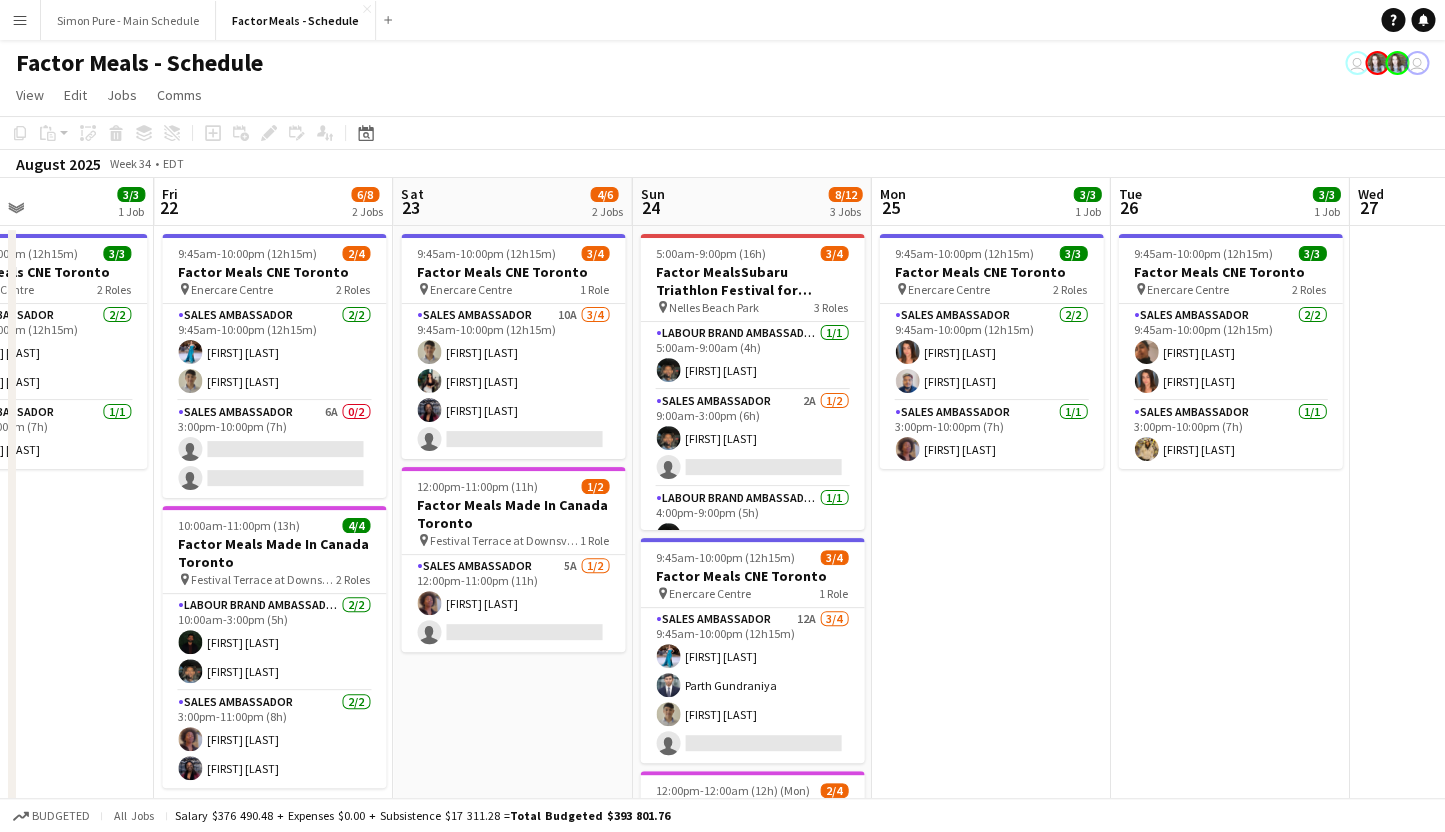 scroll, scrollTop: 0, scrollLeft: 707, axis: horizontal 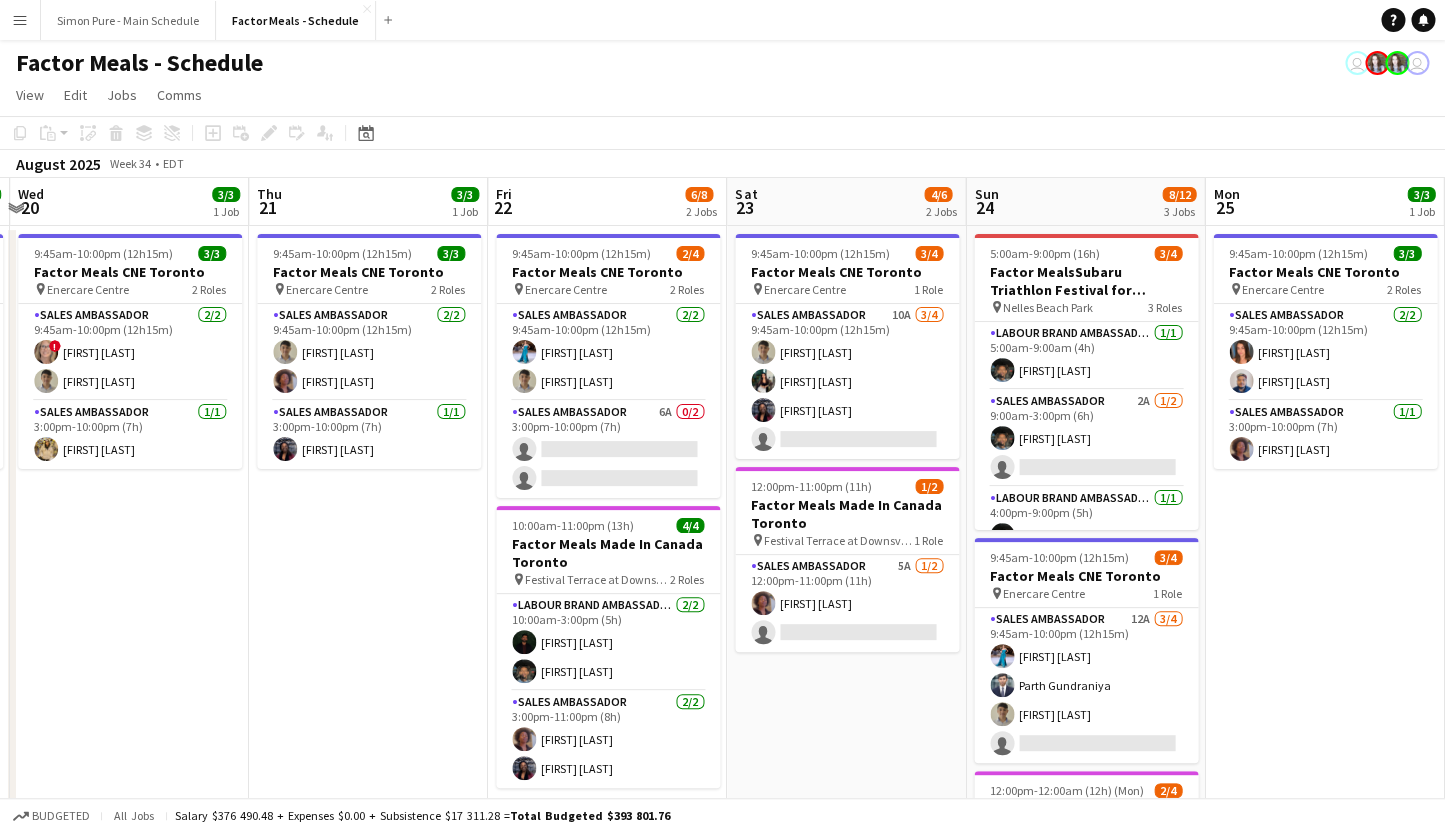 drag, startPoint x: 834, startPoint y: 612, endPoint x: 373, endPoint y: 521, distance: 469.89572 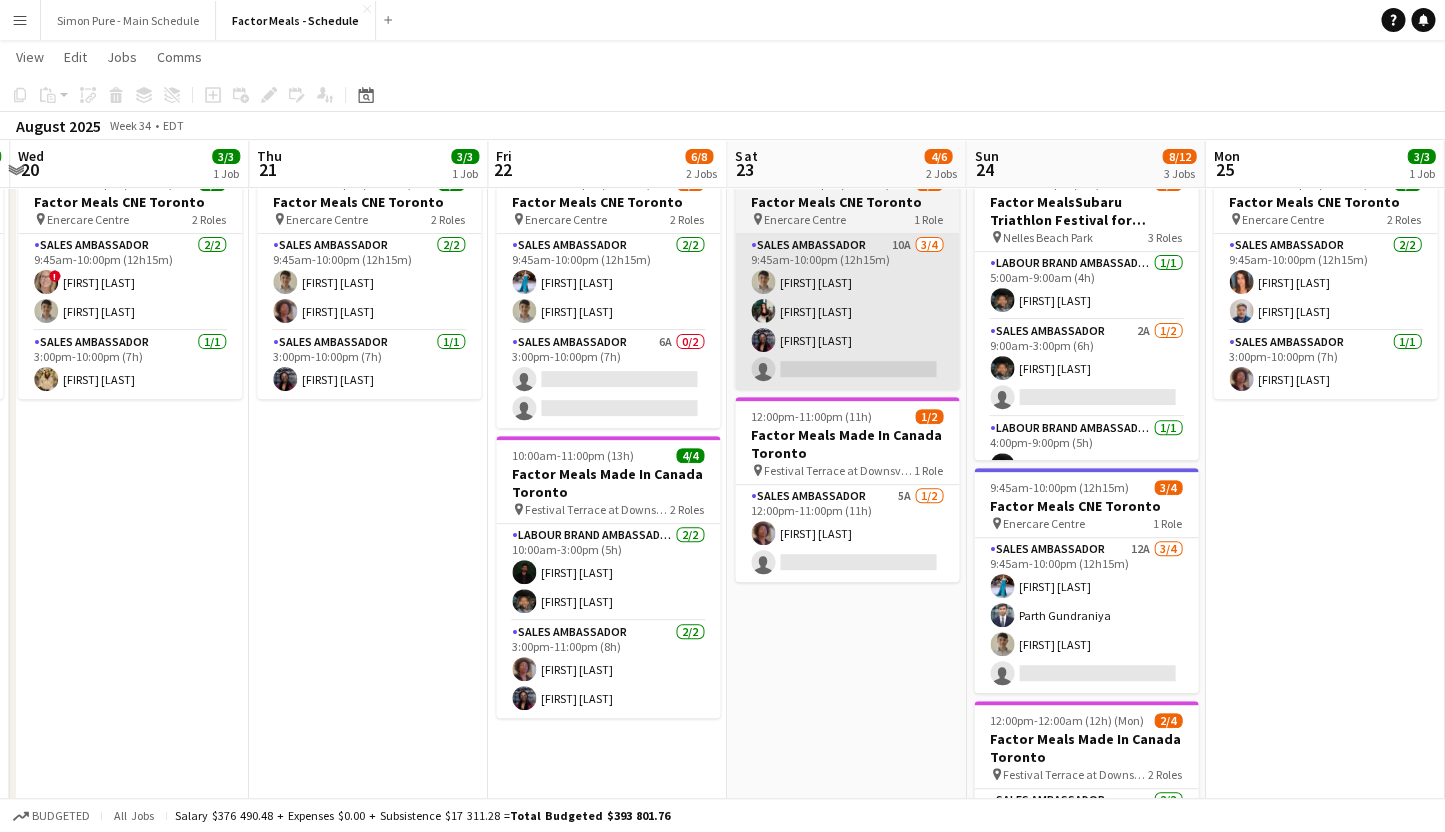 scroll, scrollTop: 80, scrollLeft: 0, axis: vertical 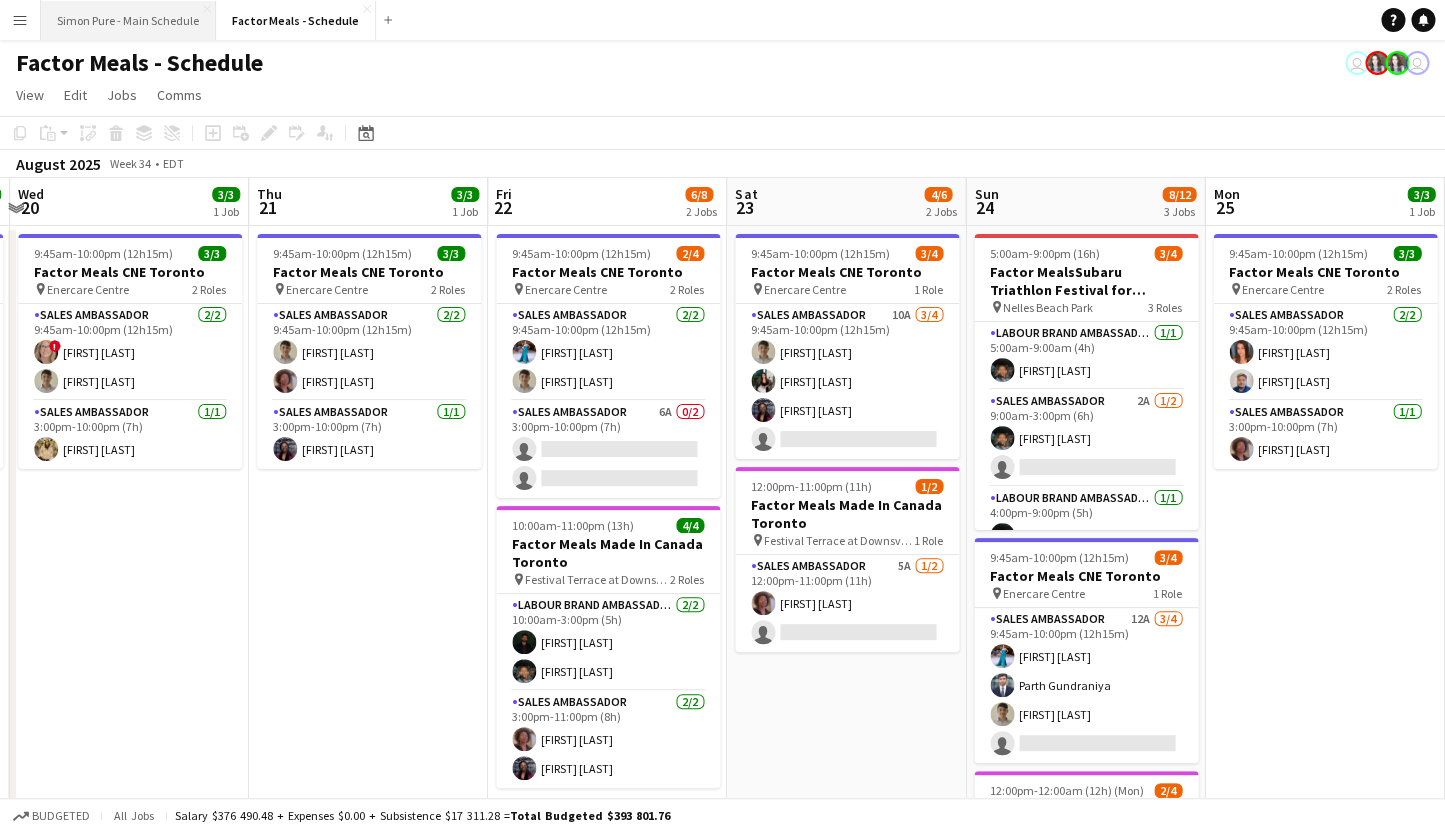 click on "Simon Pure - Main Schedule
Close" at bounding box center (128, 20) 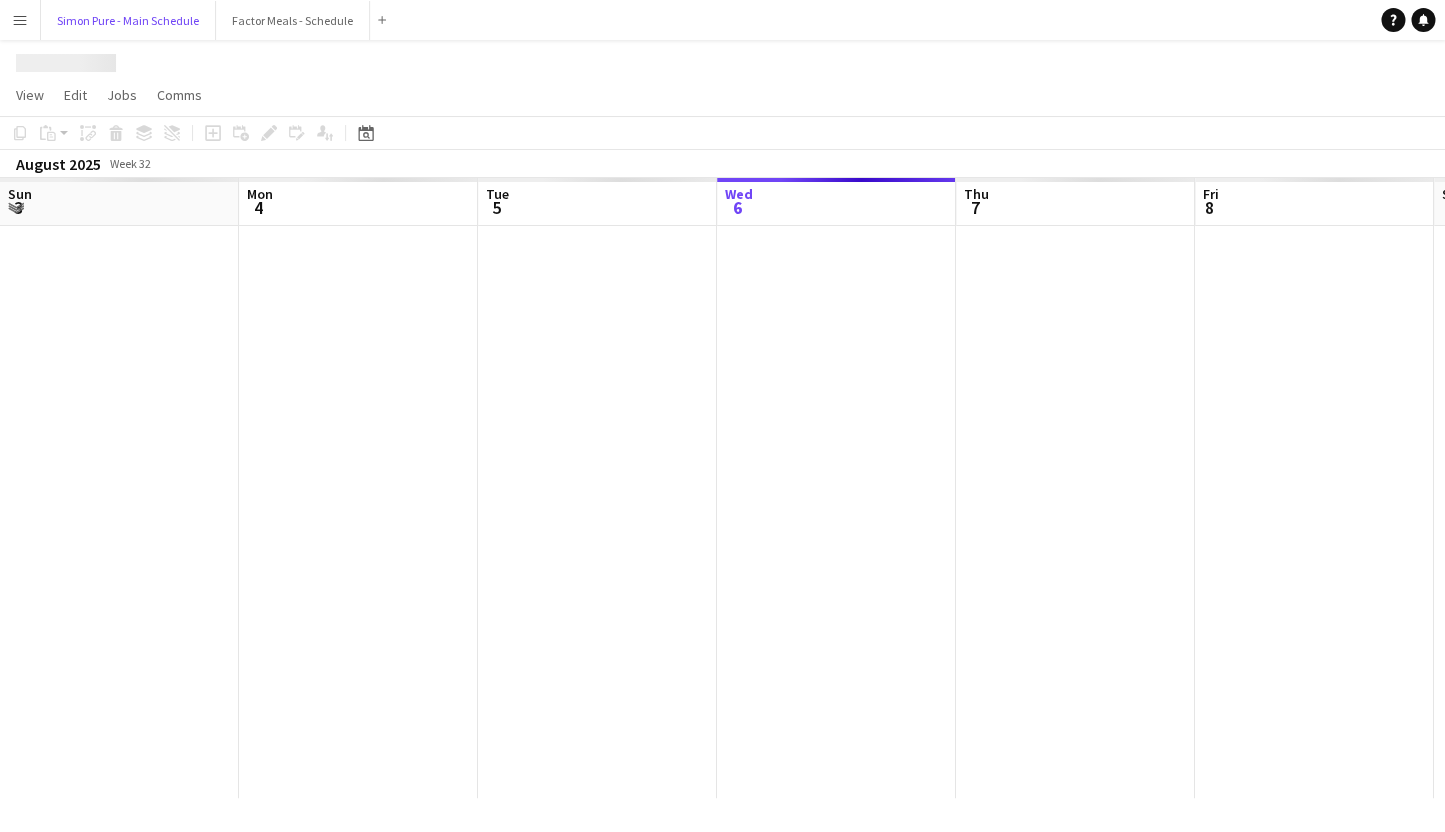 scroll, scrollTop: 0, scrollLeft: 478, axis: horizontal 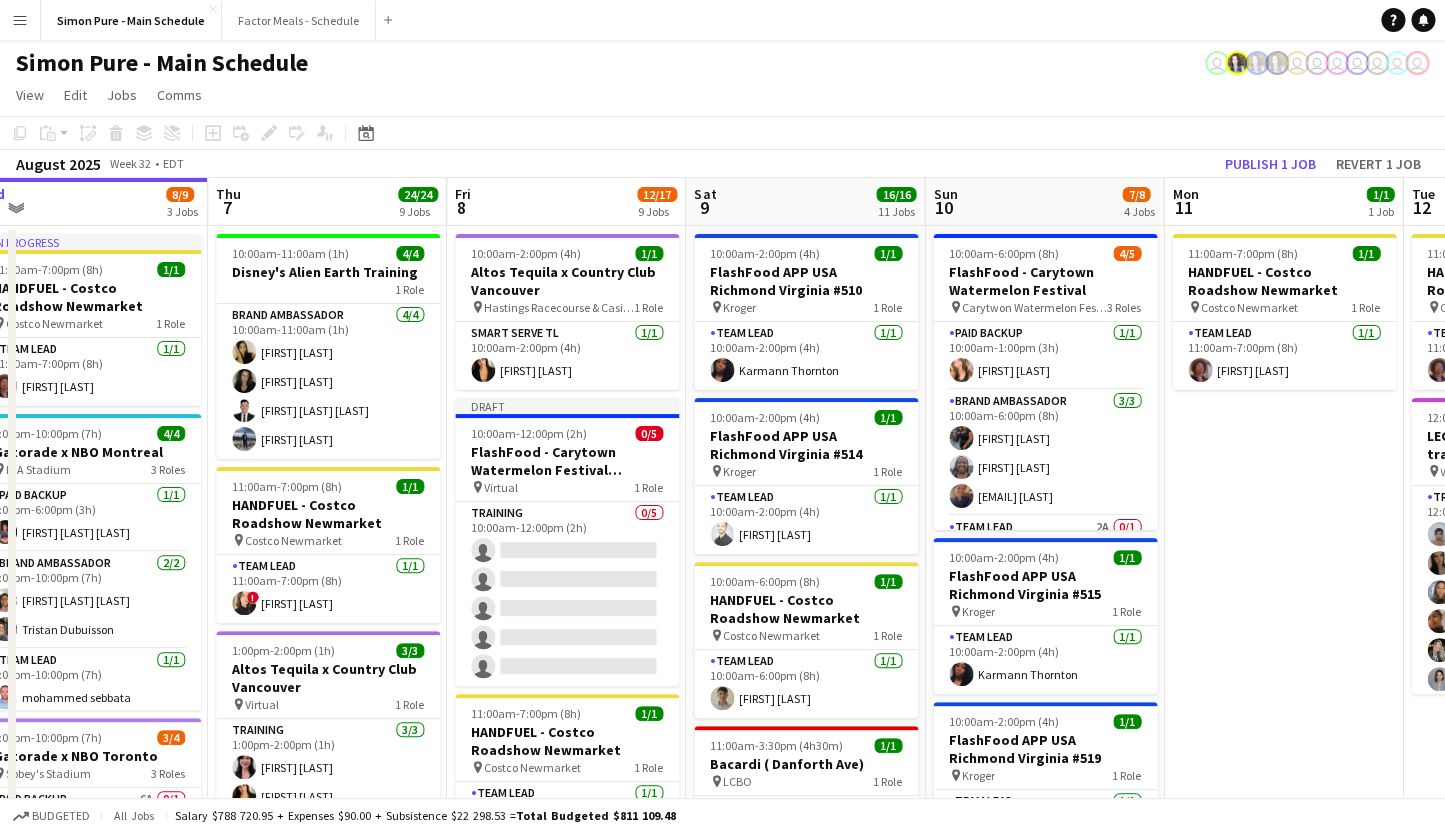 drag, startPoint x: 1090, startPoint y: 428, endPoint x: 820, endPoint y: 409, distance: 270.6677 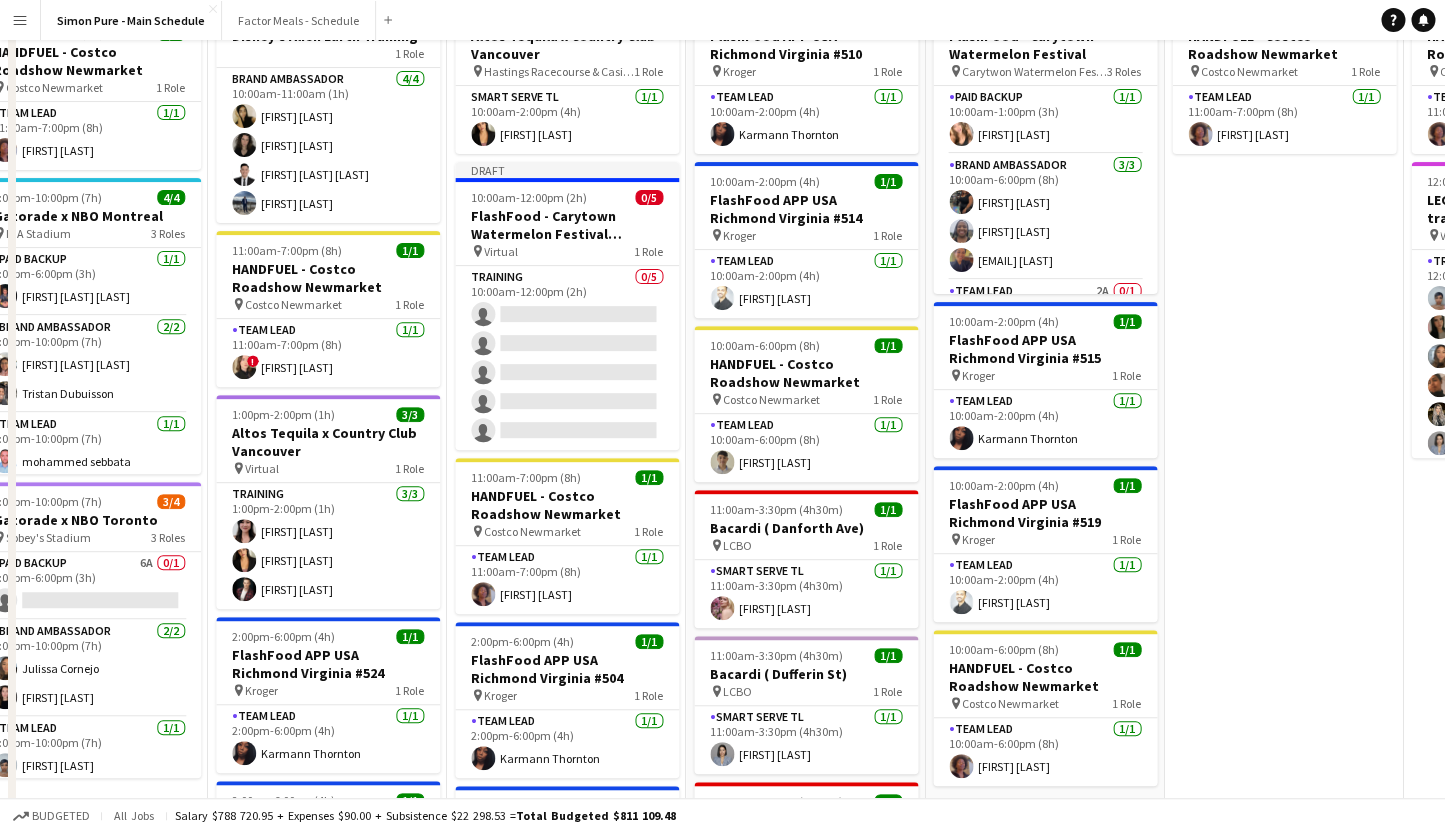 scroll, scrollTop: 0, scrollLeft: 748, axis: horizontal 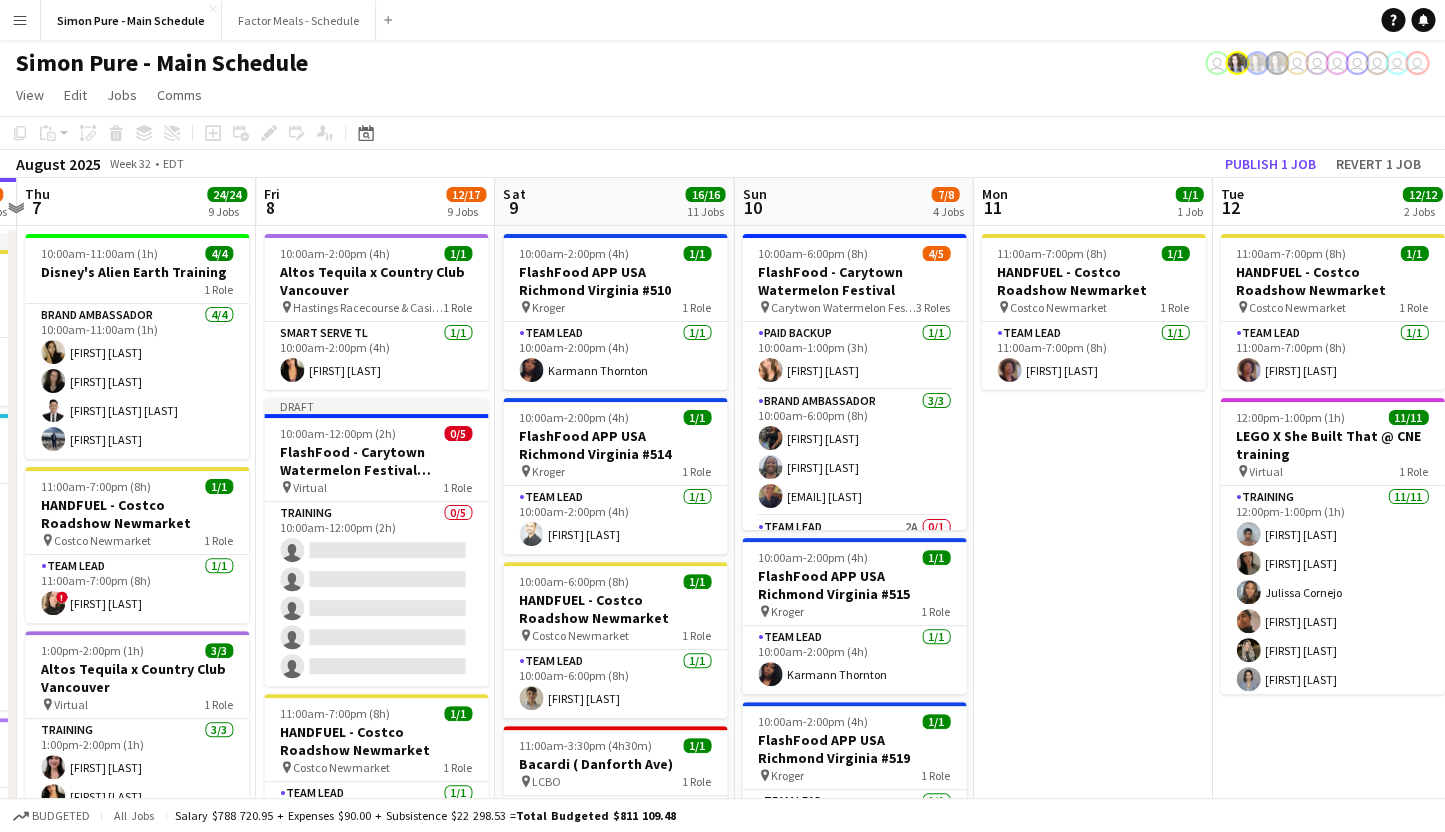 drag, startPoint x: 1046, startPoint y: 339, endPoint x: 855, endPoint y: 326, distance: 191.4419 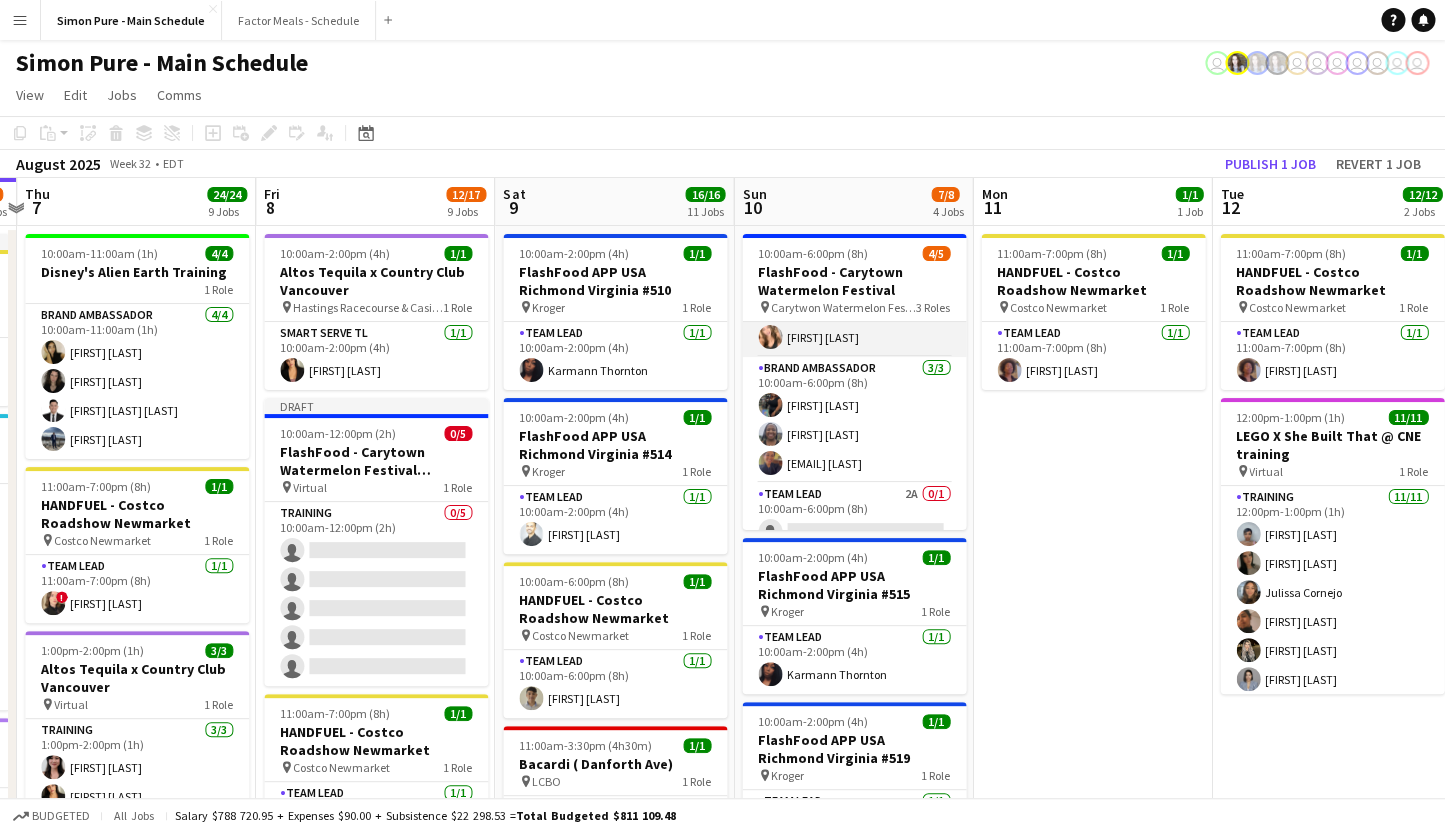 scroll, scrollTop: 54, scrollLeft: 0, axis: vertical 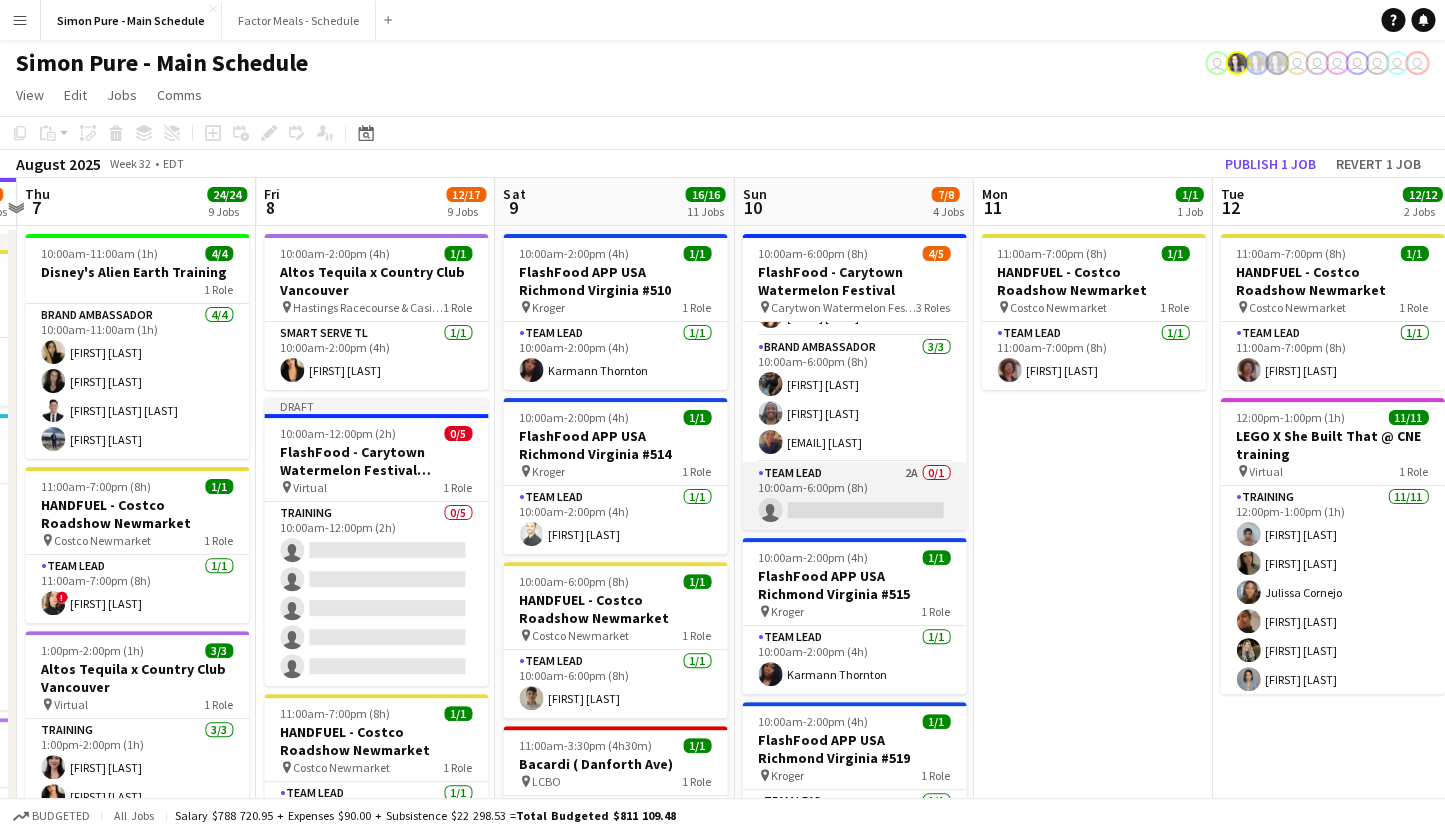 click on "Team Lead   2A   0/1   10:00am-6:00pm (8h)
single-neutral-actions" at bounding box center [854, 496] 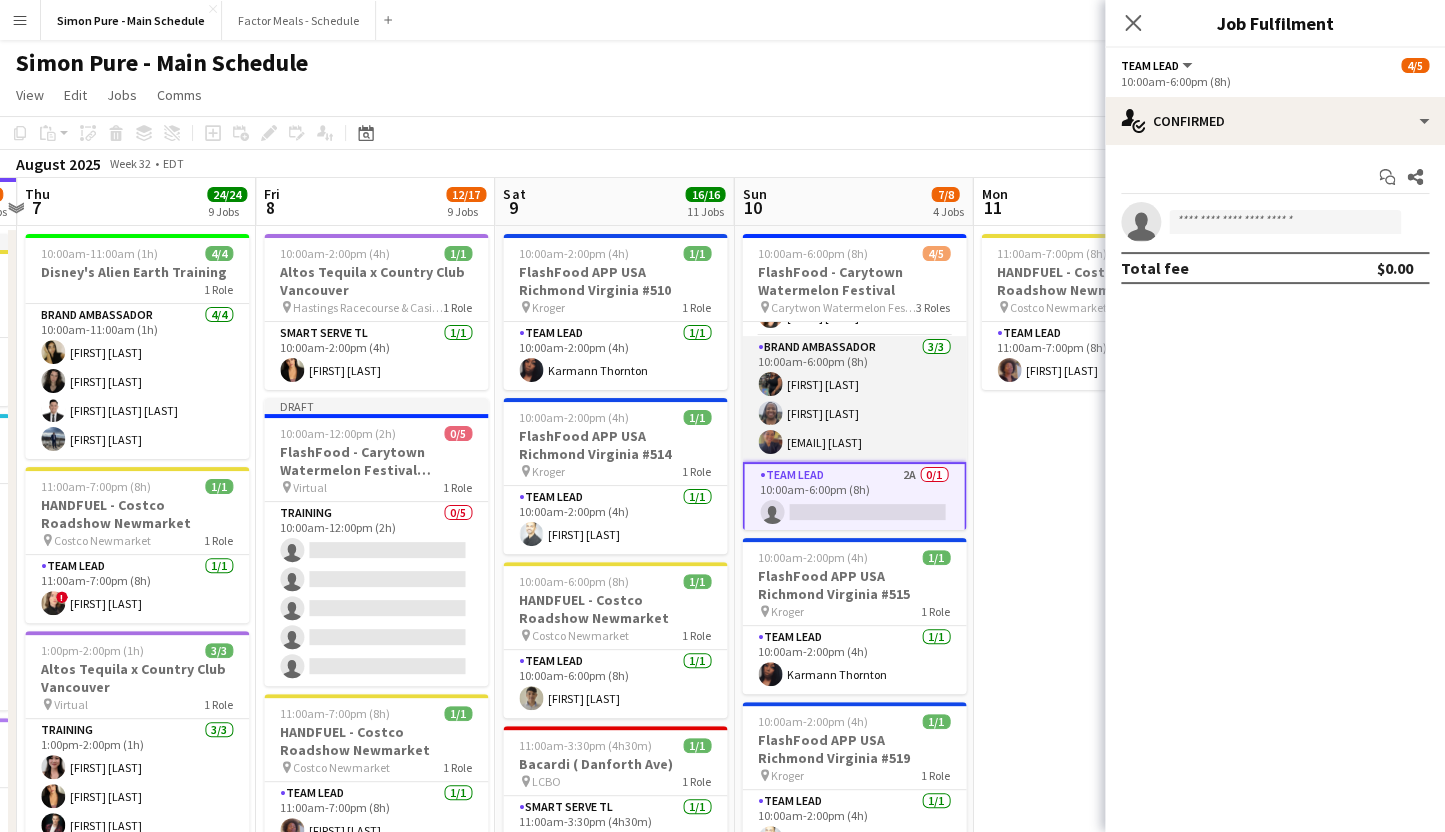 click on "Brand Ambassador    3/3   10:00am-6:00pm (8h)
[FIRST] [LAST] [FIRST] [LAST] [EMAIL]" at bounding box center [854, 399] 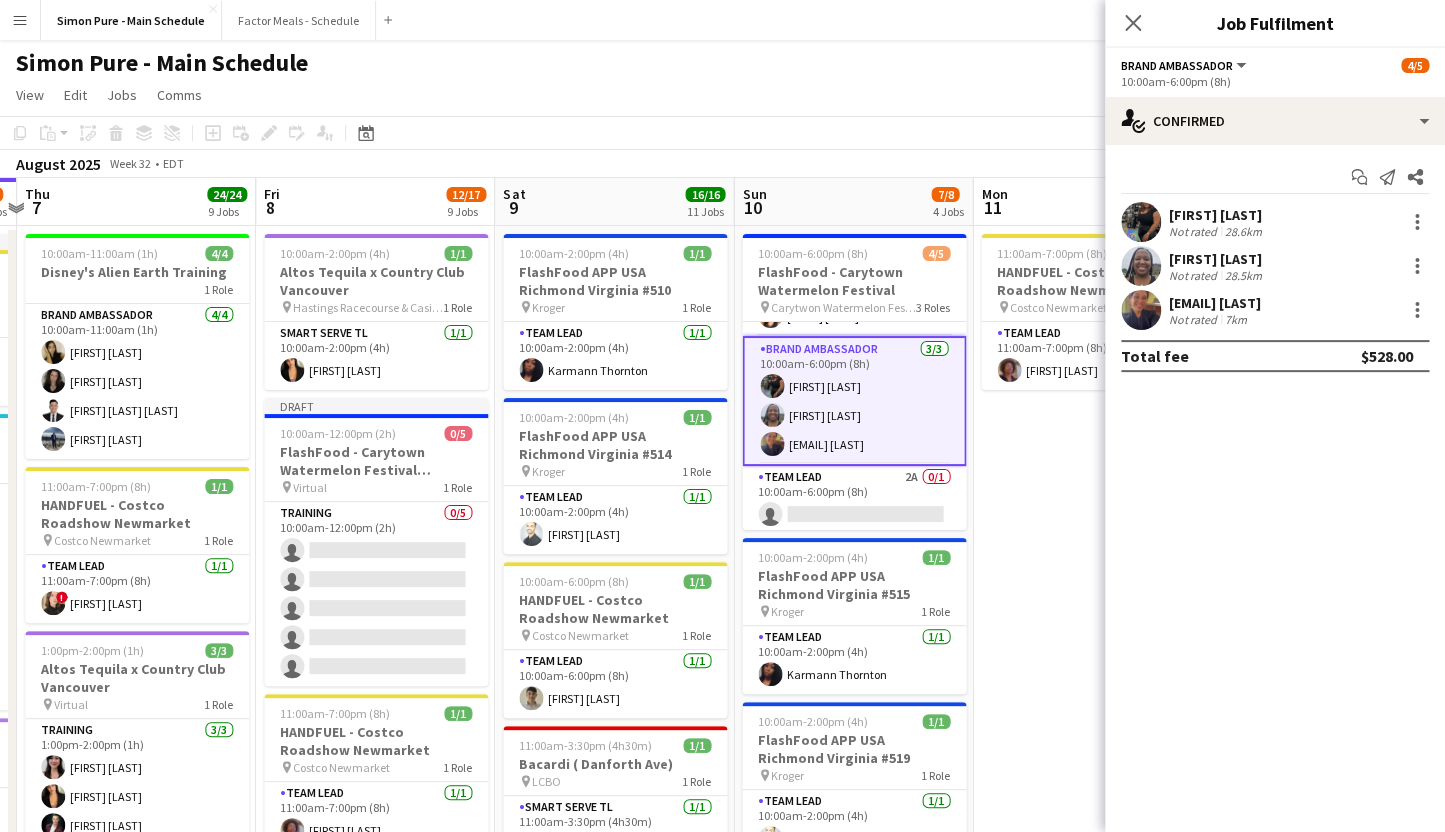 click on "[EMAIL] [LAST]" at bounding box center (1215, 303) 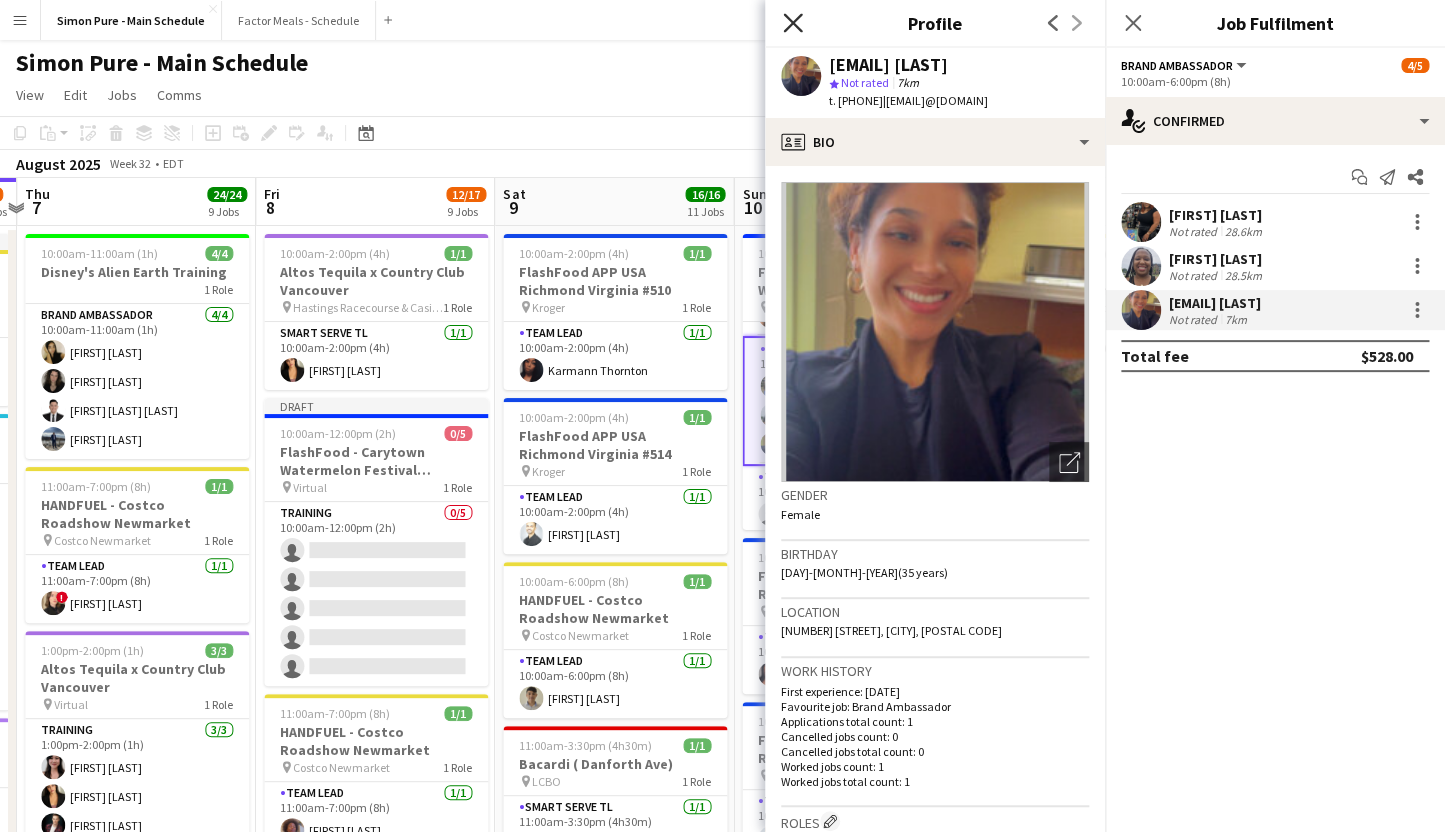 click on "Close pop-in" 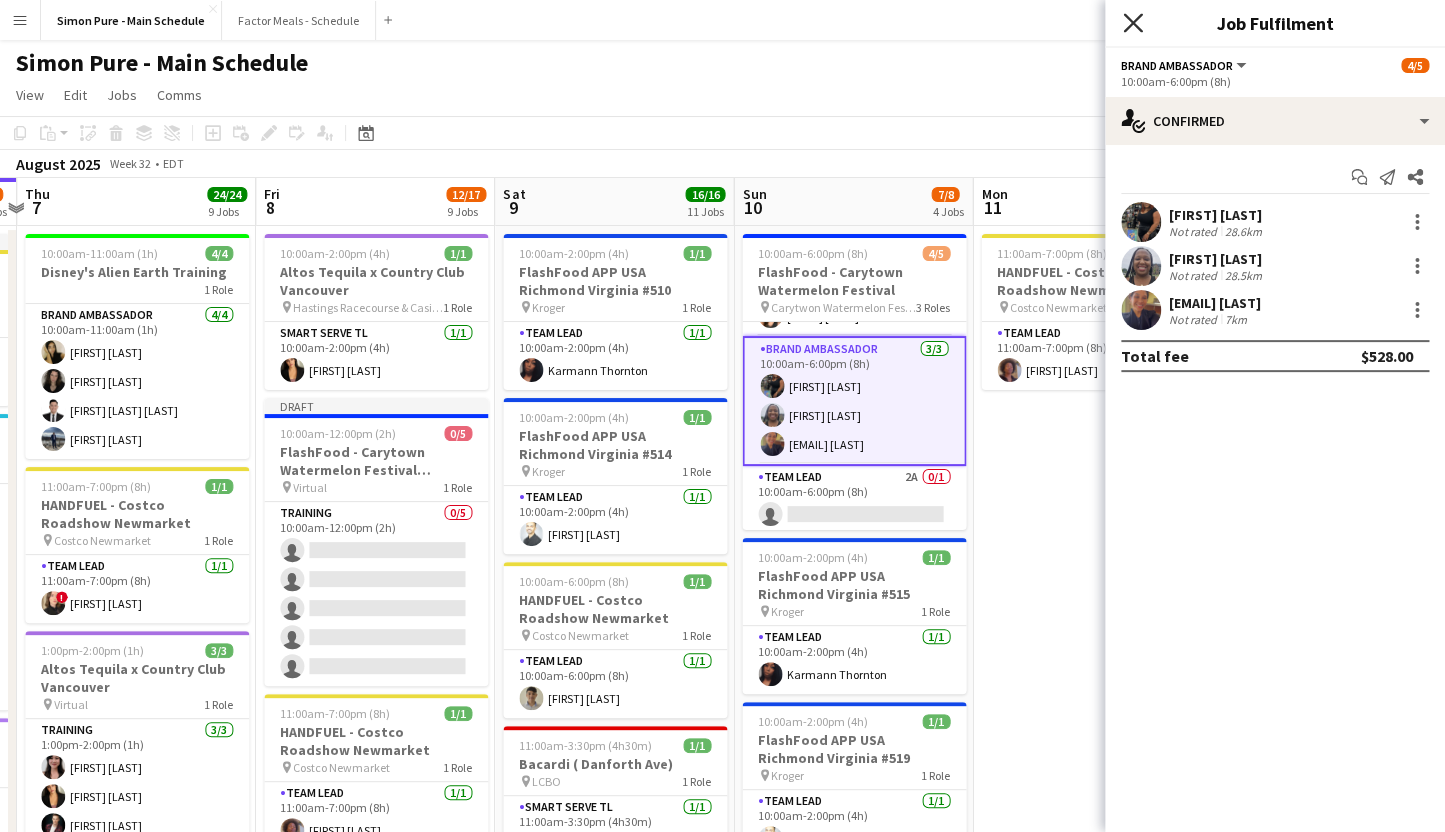click on "Close pop-in" 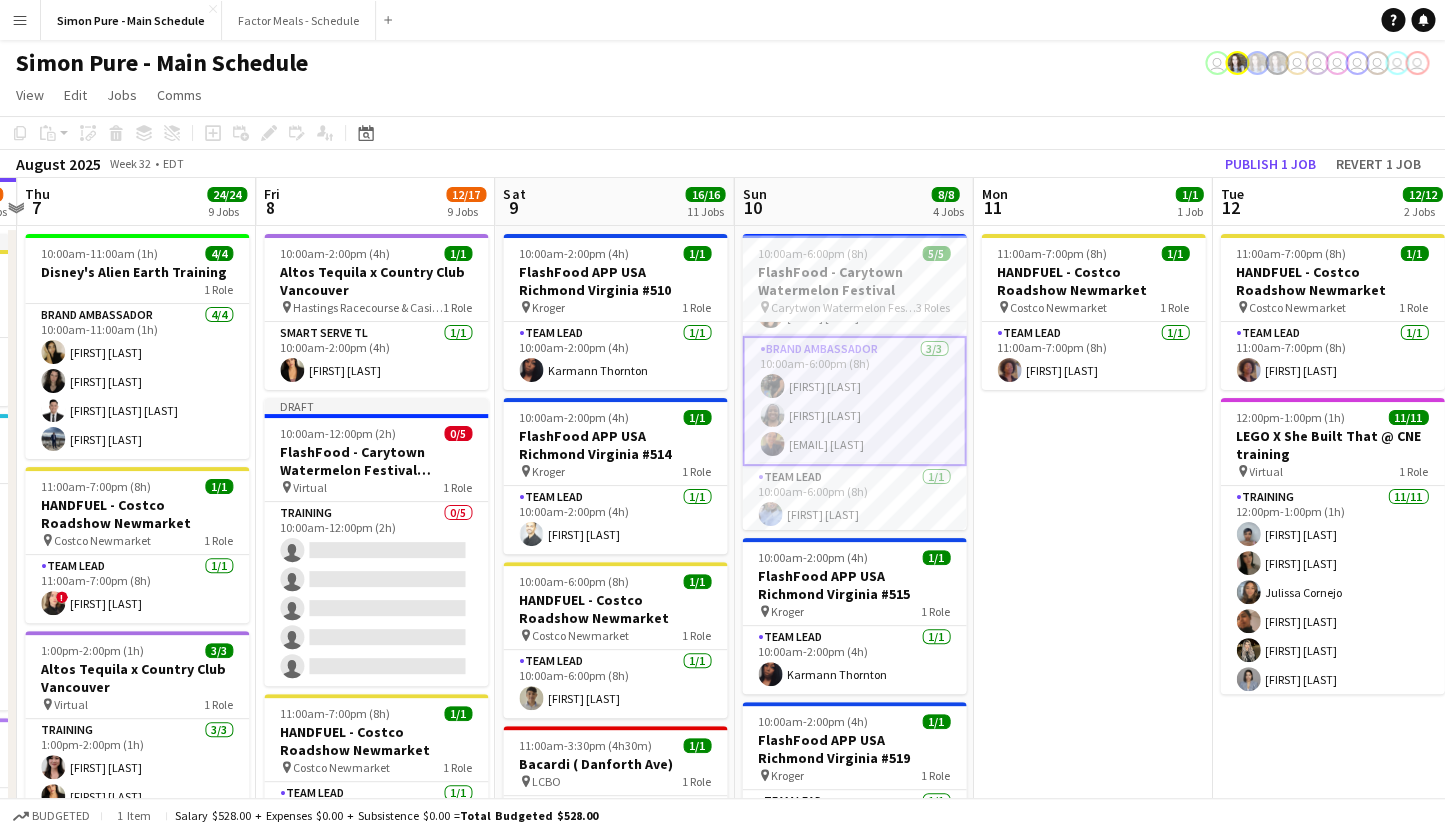 click on "Menu" at bounding box center [20, 20] 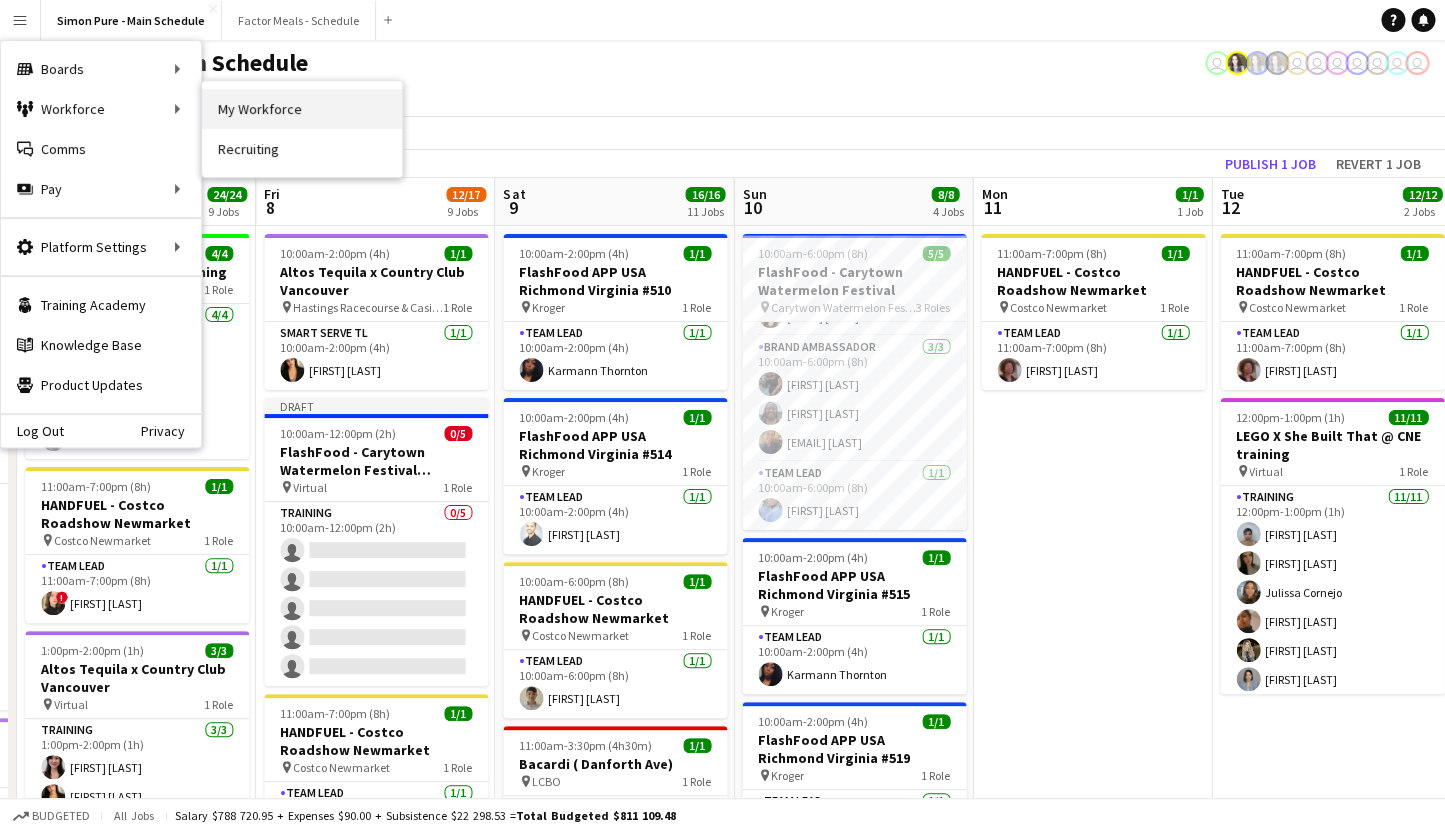 click on "My Workforce" at bounding box center [302, 109] 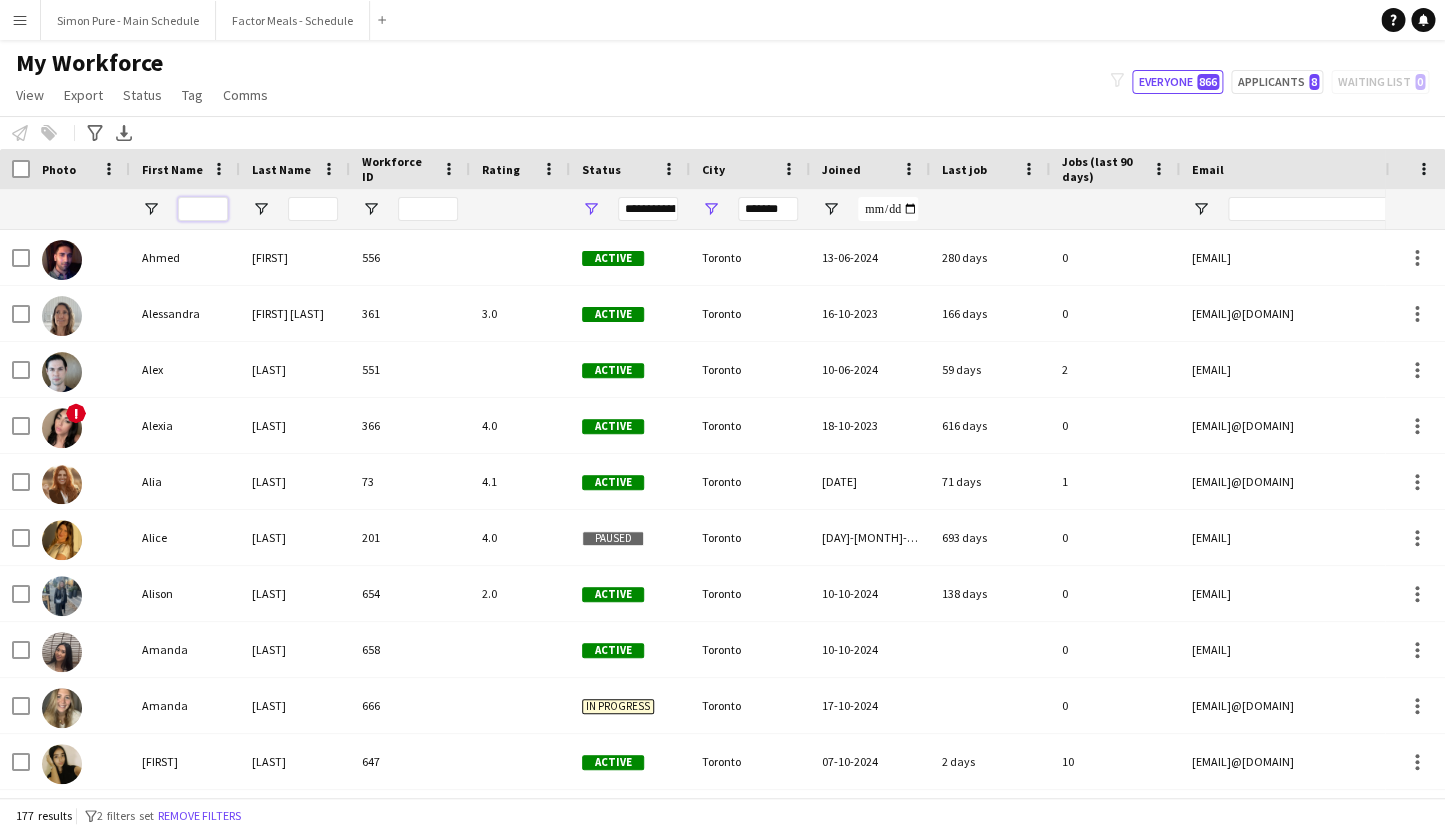 click at bounding box center (203, 209) 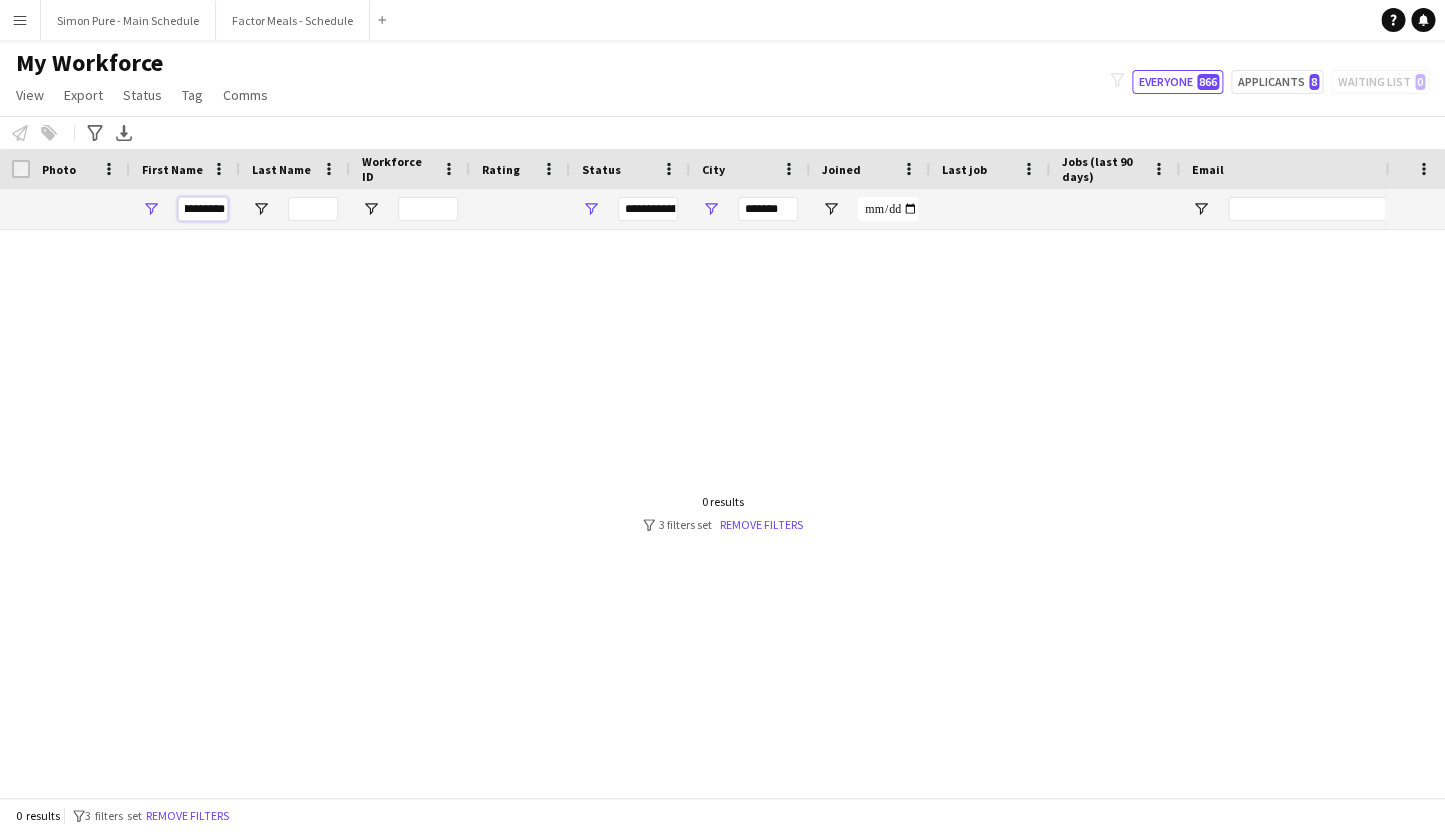 scroll, scrollTop: 0, scrollLeft: 17, axis: horizontal 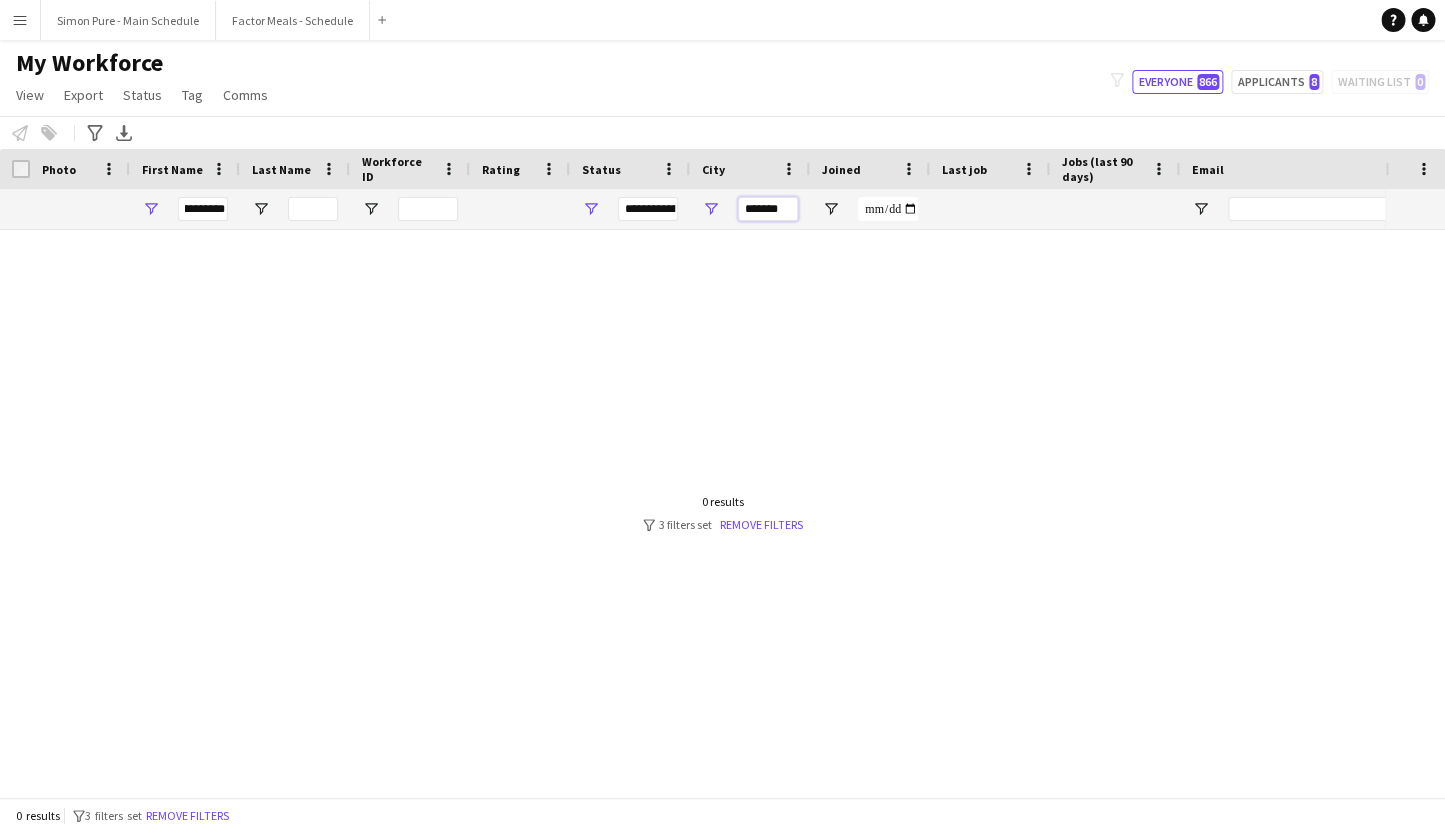 drag, startPoint x: 744, startPoint y: 205, endPoint x: 868, endPoint y: 217, distance: 124.57929 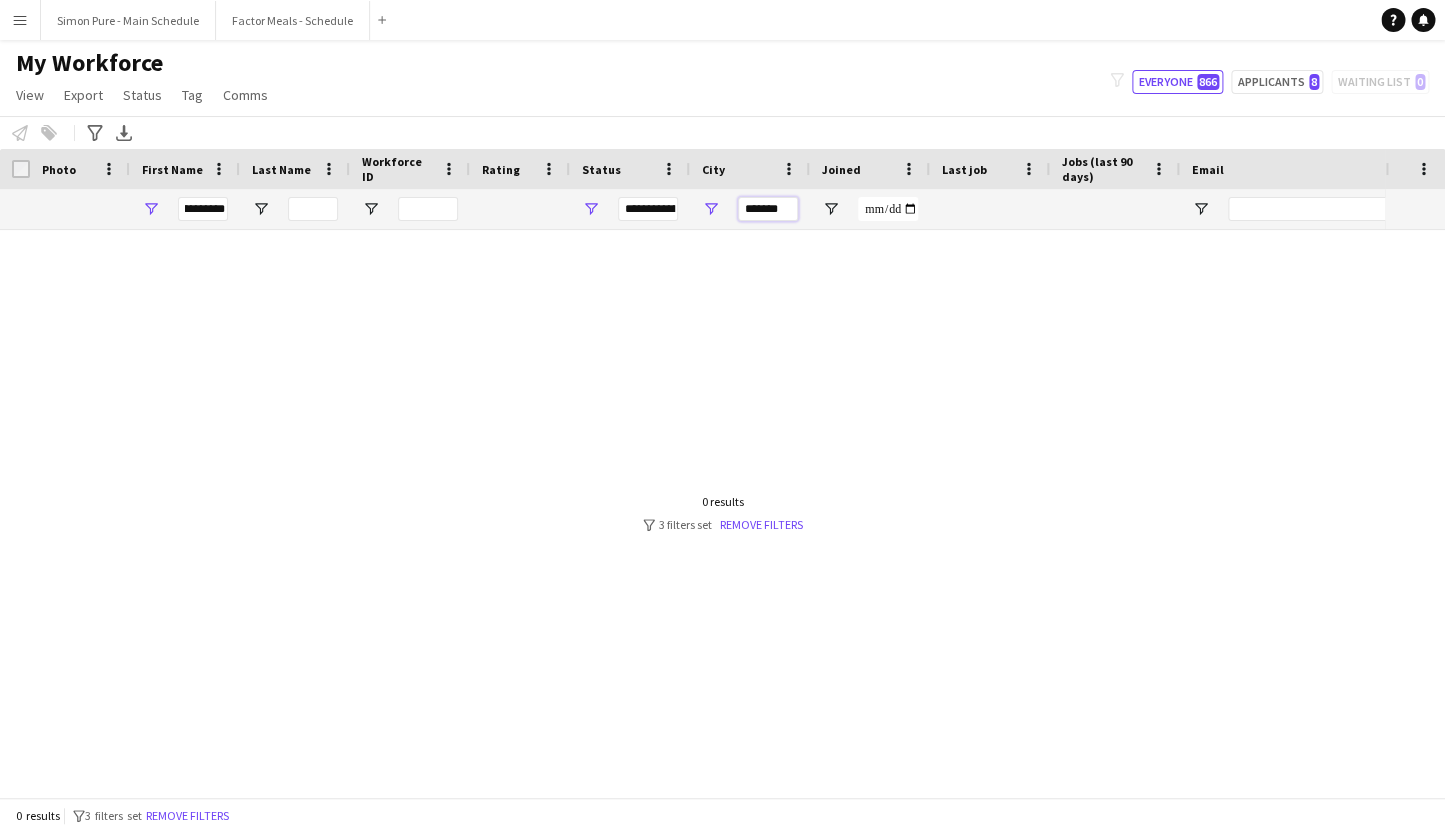 click on "*******" at bounding box center (750, 209) 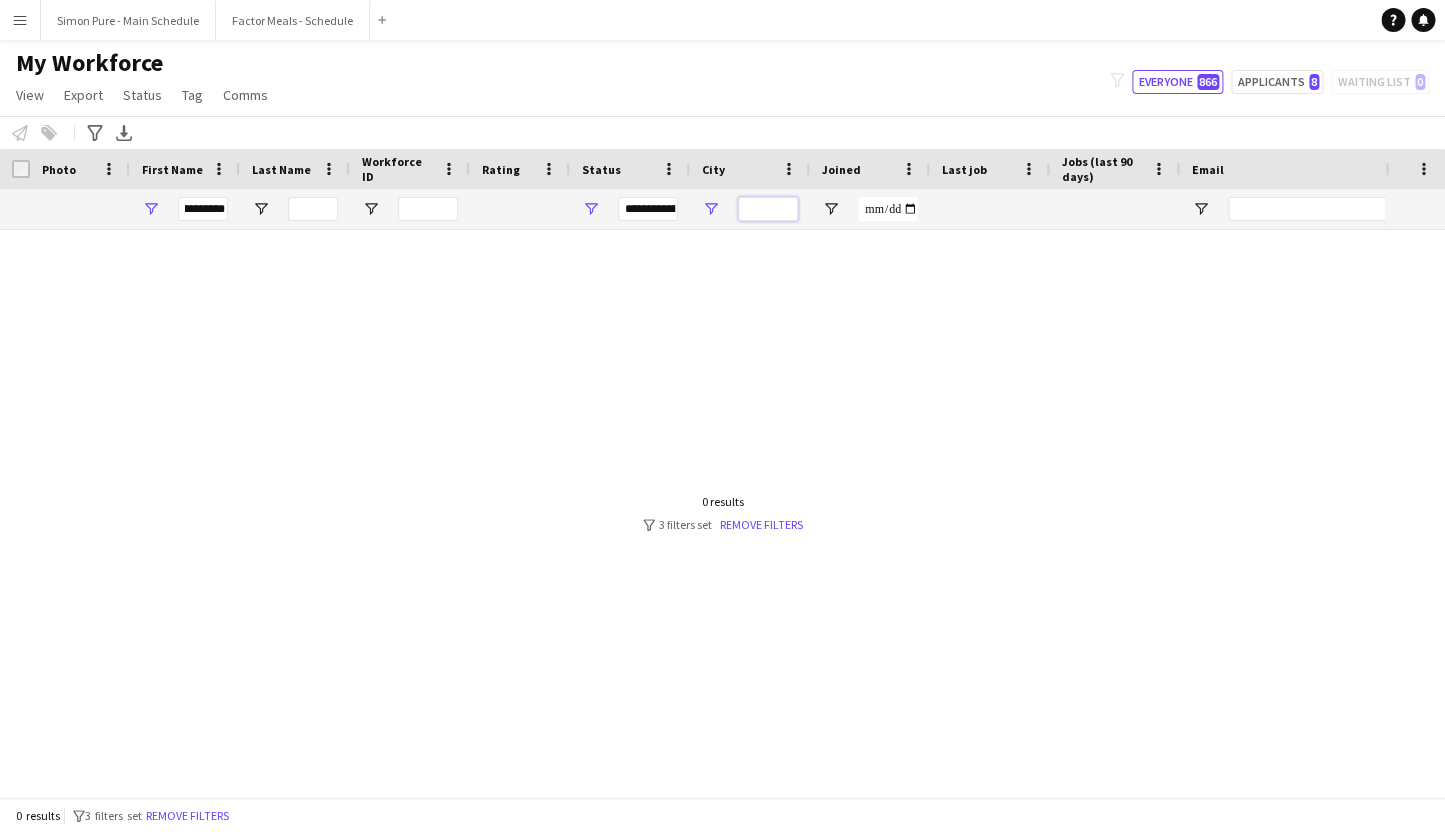 type 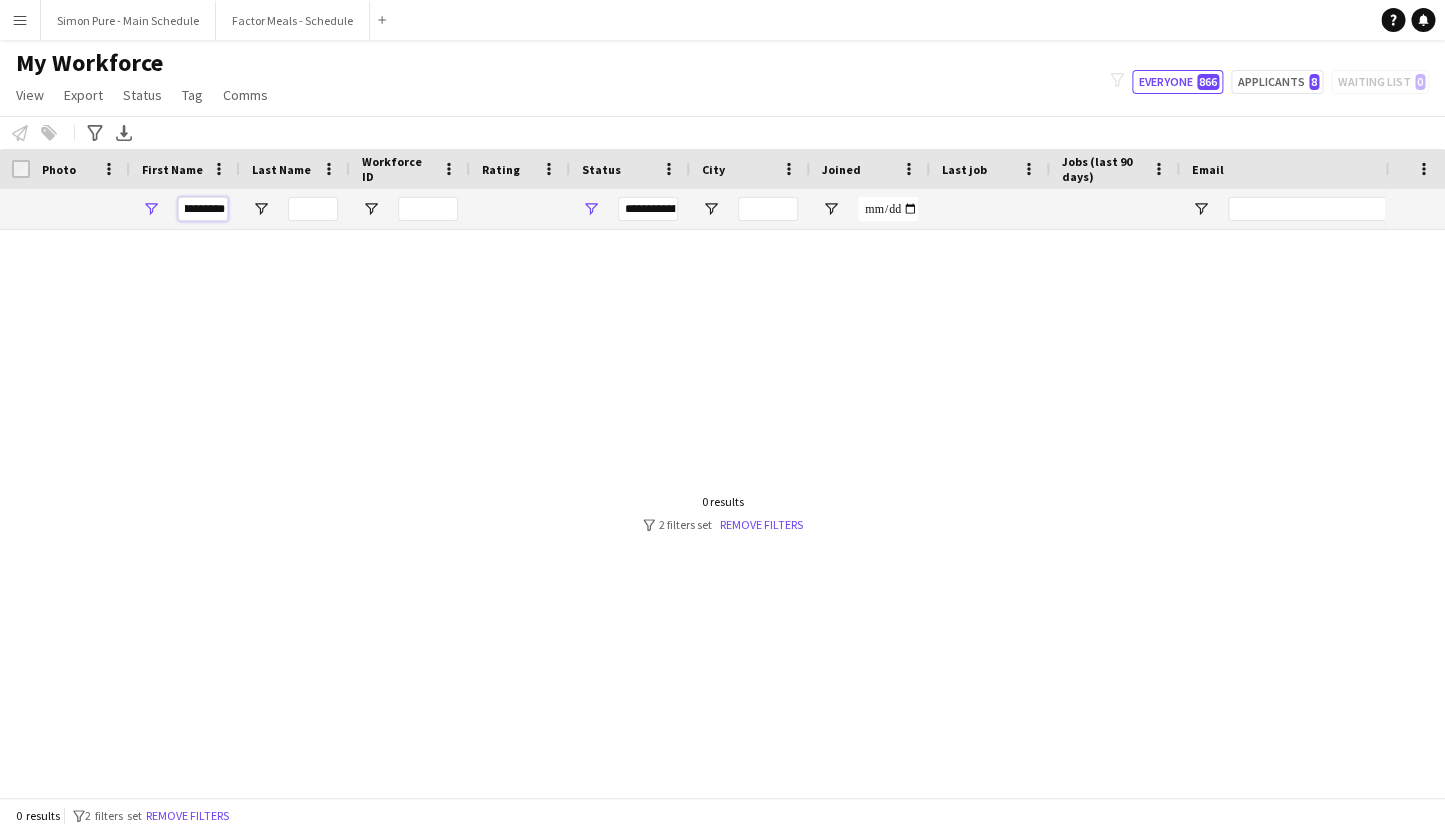 click on "**********" at bounding box center [203, 209] 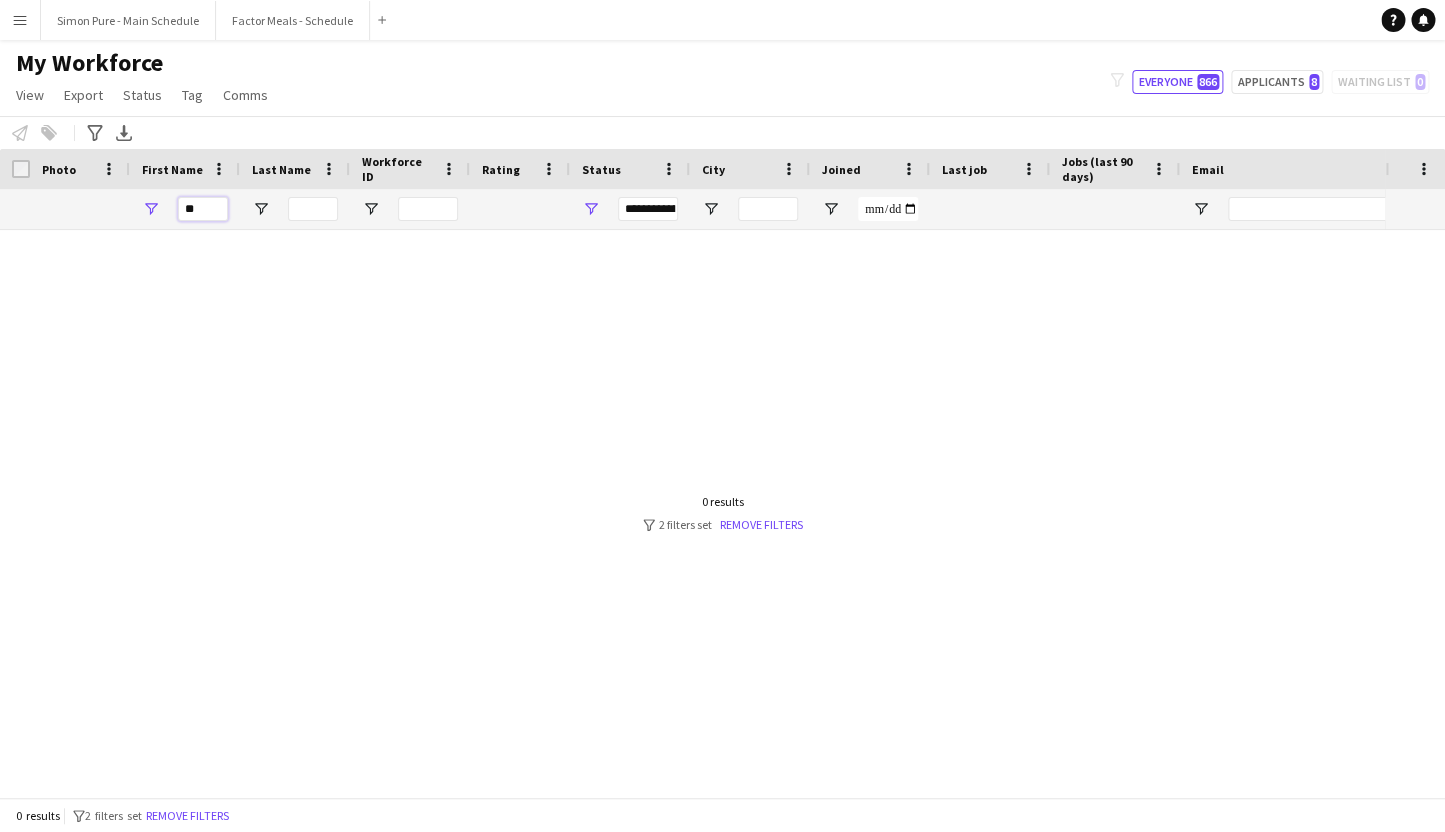 scroll, scrollTop: 0, scrollLeft: 0, axis: both 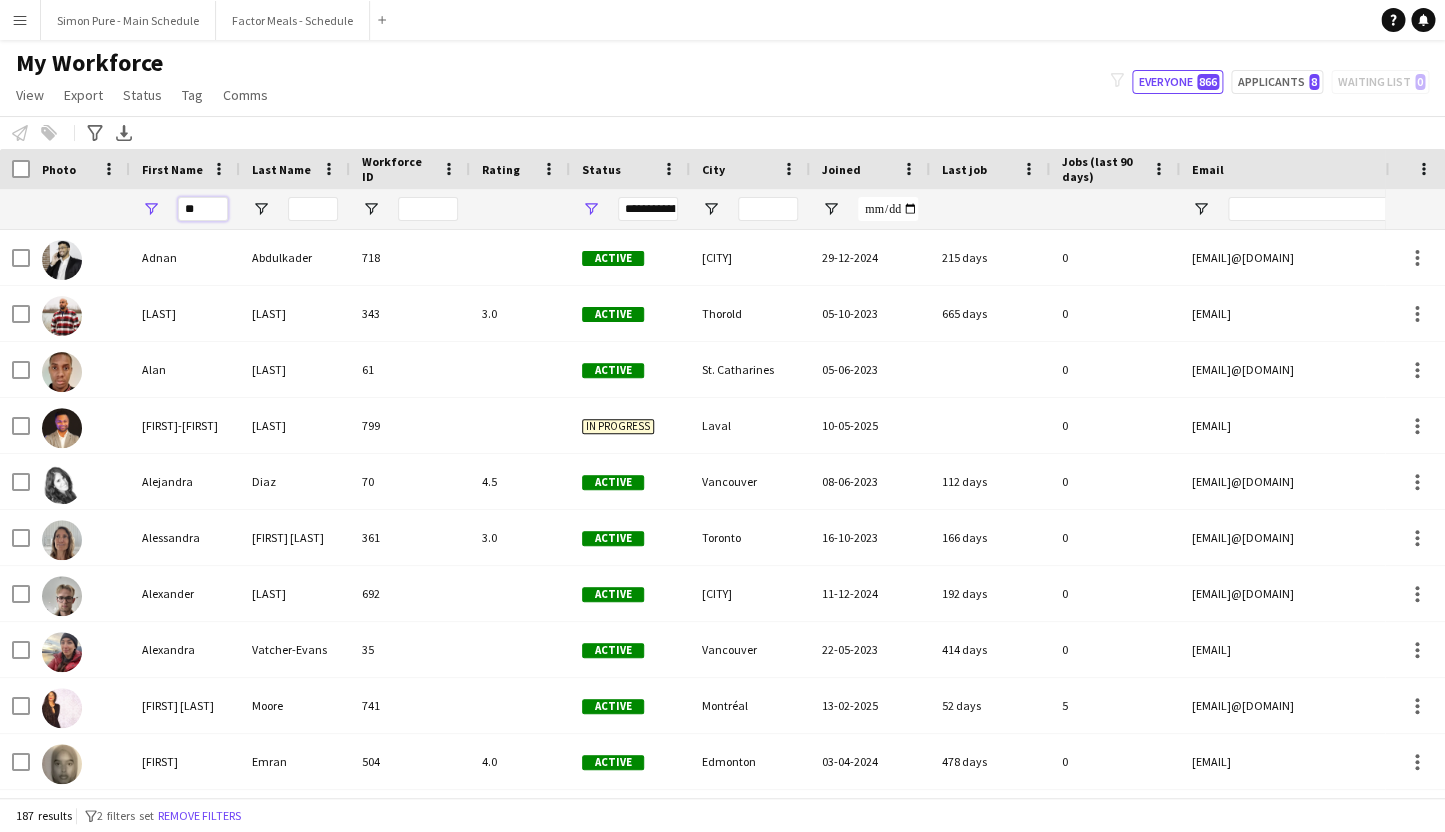 type on "**" 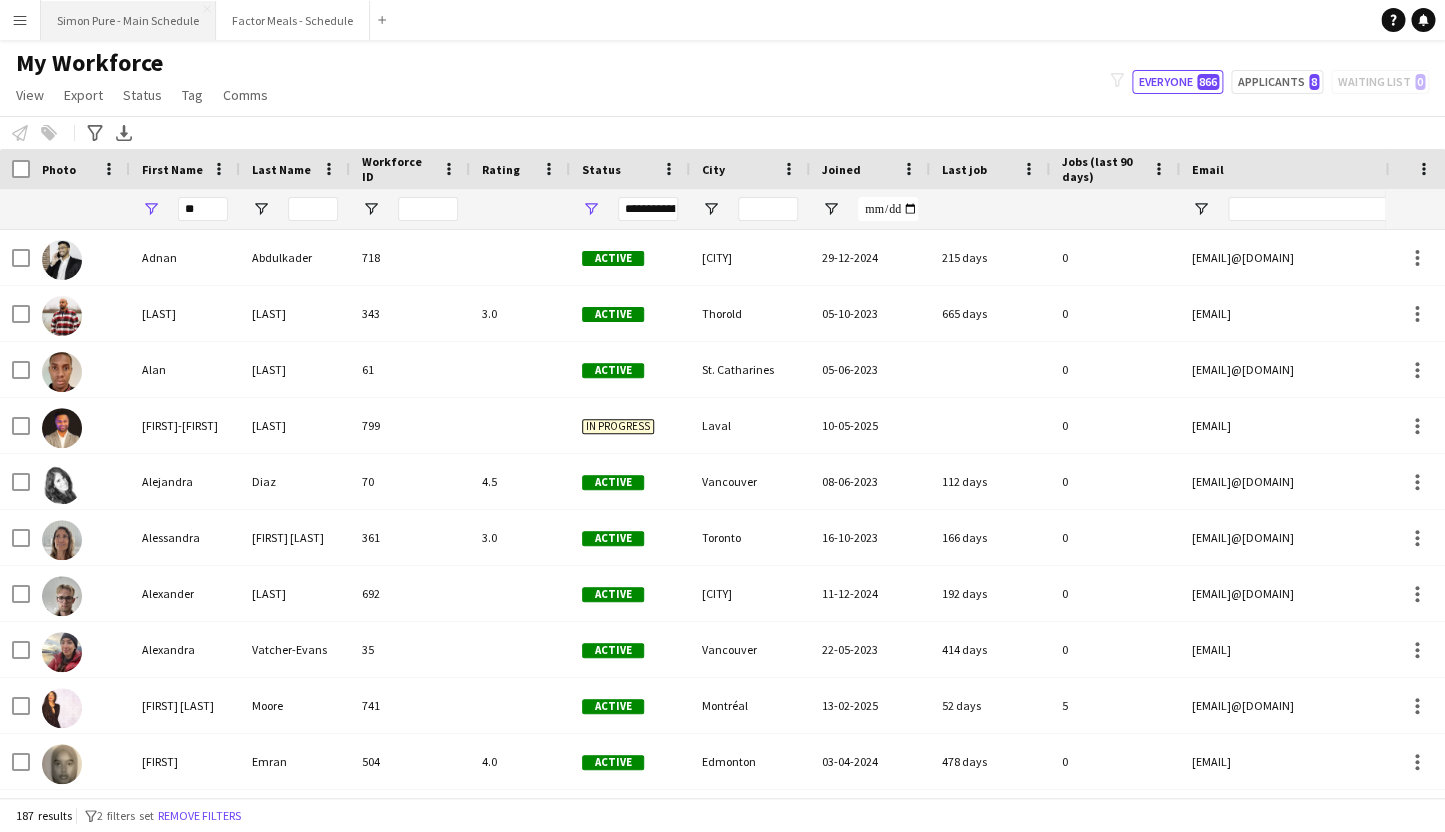 click on "Simon Pure - Main Schedule
Close" at bounding box center (128, 20) 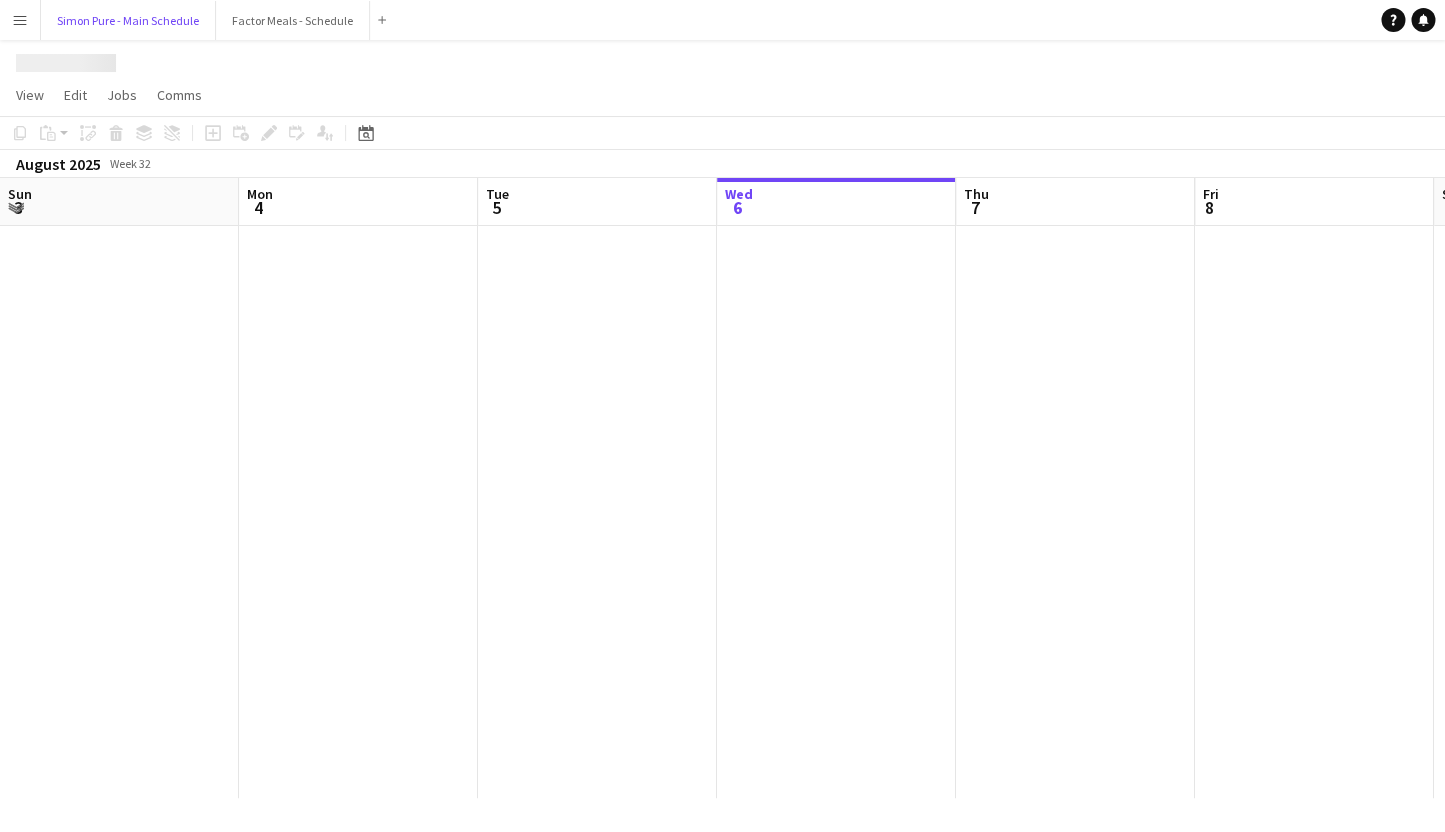 scroll, scrollTop: 0, scrollLeft: 478, axis: horizontal 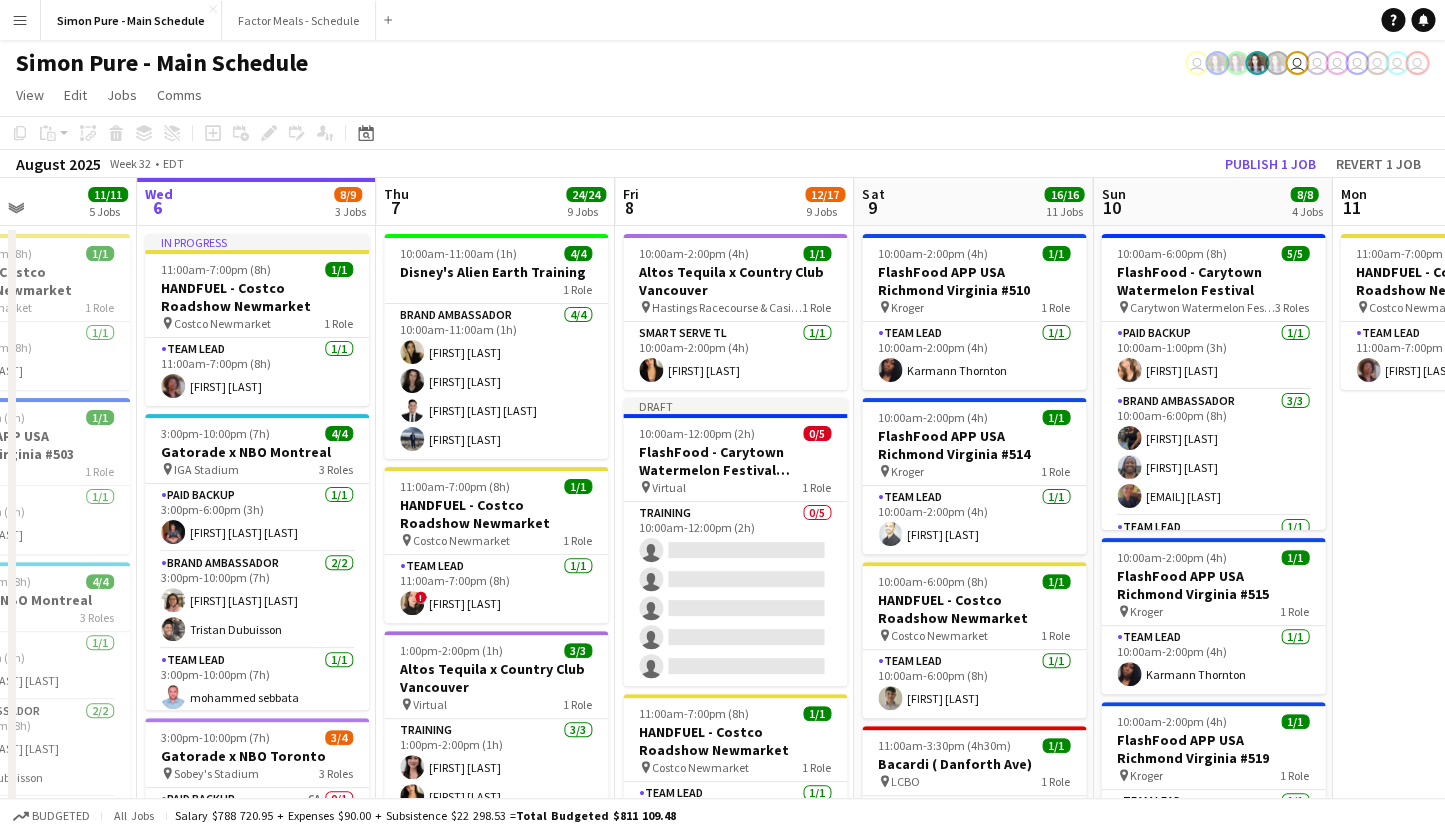 drag, startPoint x: 1196, startPoint y: 318, endPoint x: 617, endPoint y: 359, distance: 580.4498 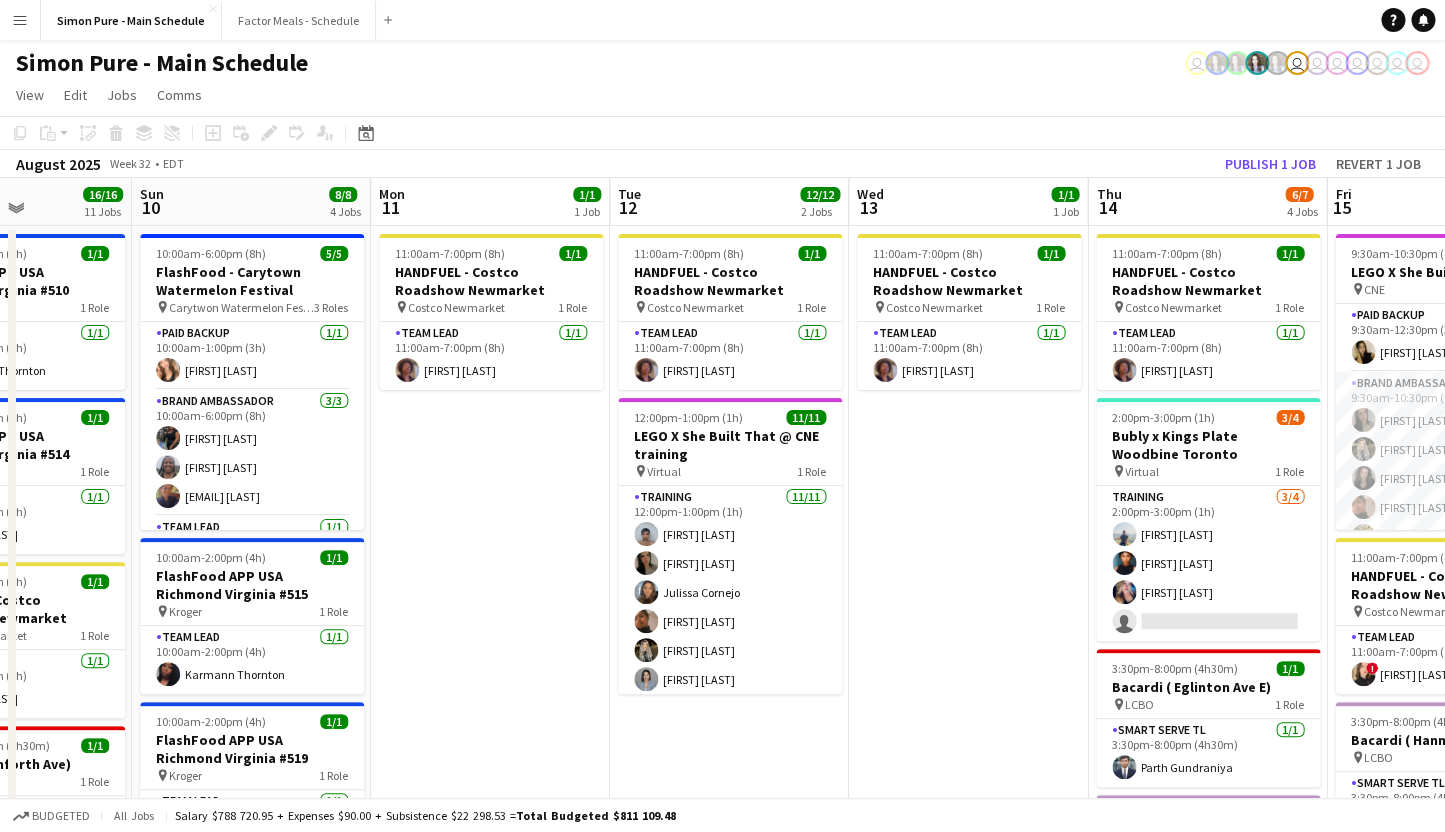 drag, startPoint x: 1030, startPoint y: 368, endPoint x: 547, endPoint y: 393, distance: 483.64658 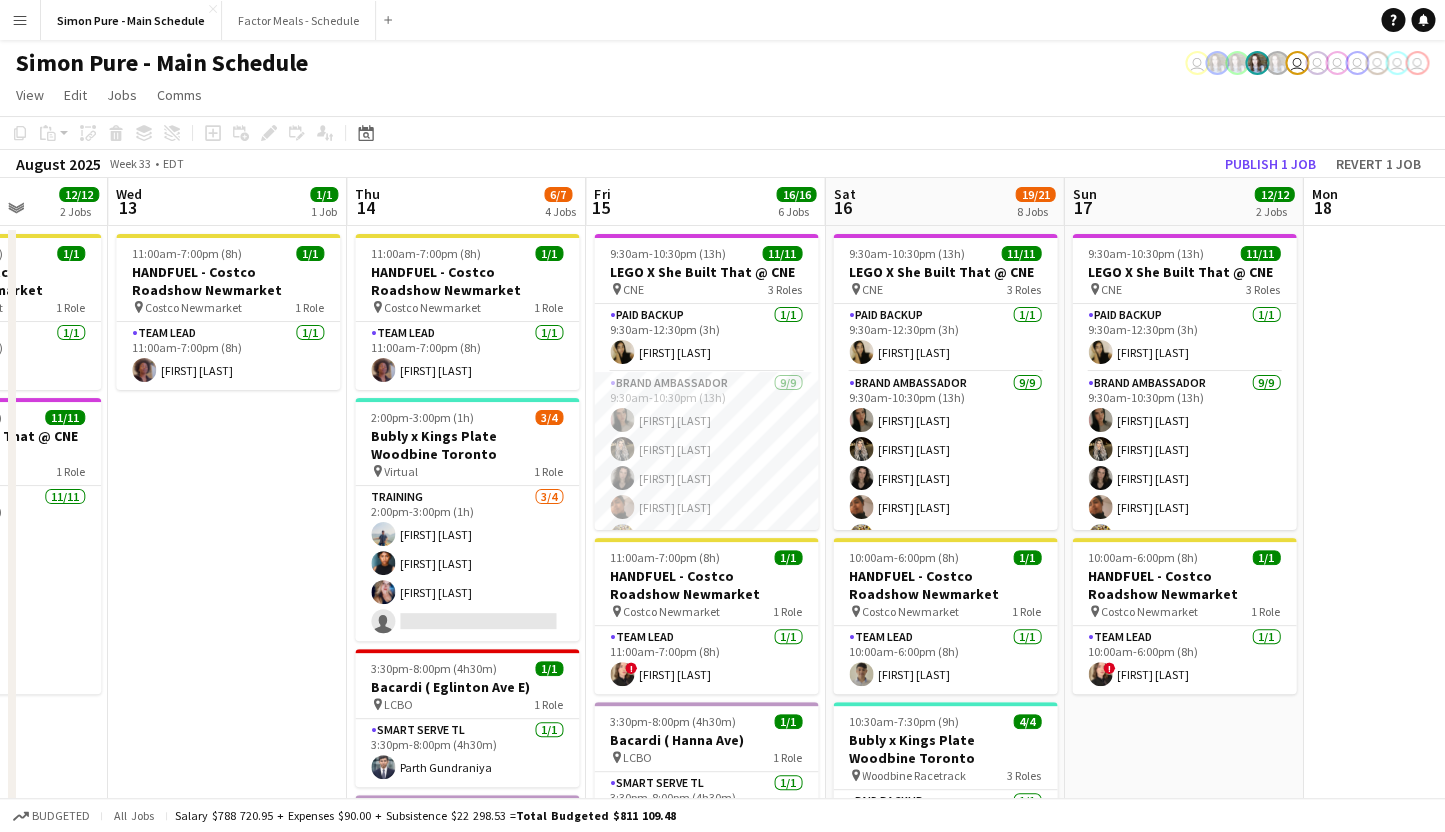 scroll, scrollTop: 0, scrollLeft: 856, axis: horizontal 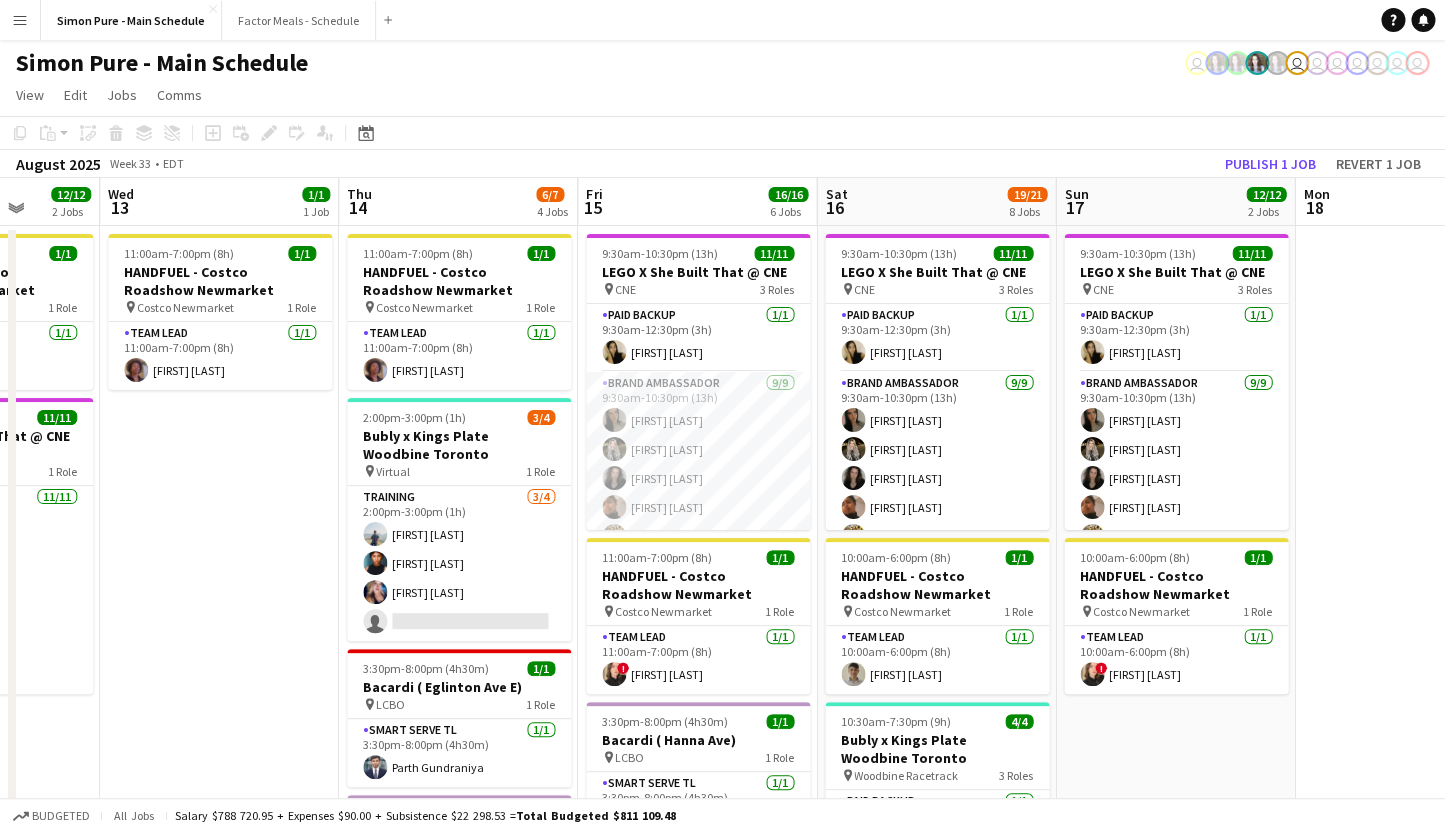 drag, startPoint x: 1155, startPoint y: 356, endPoint x: 406, endPoint y: 323, distance: 749.7266 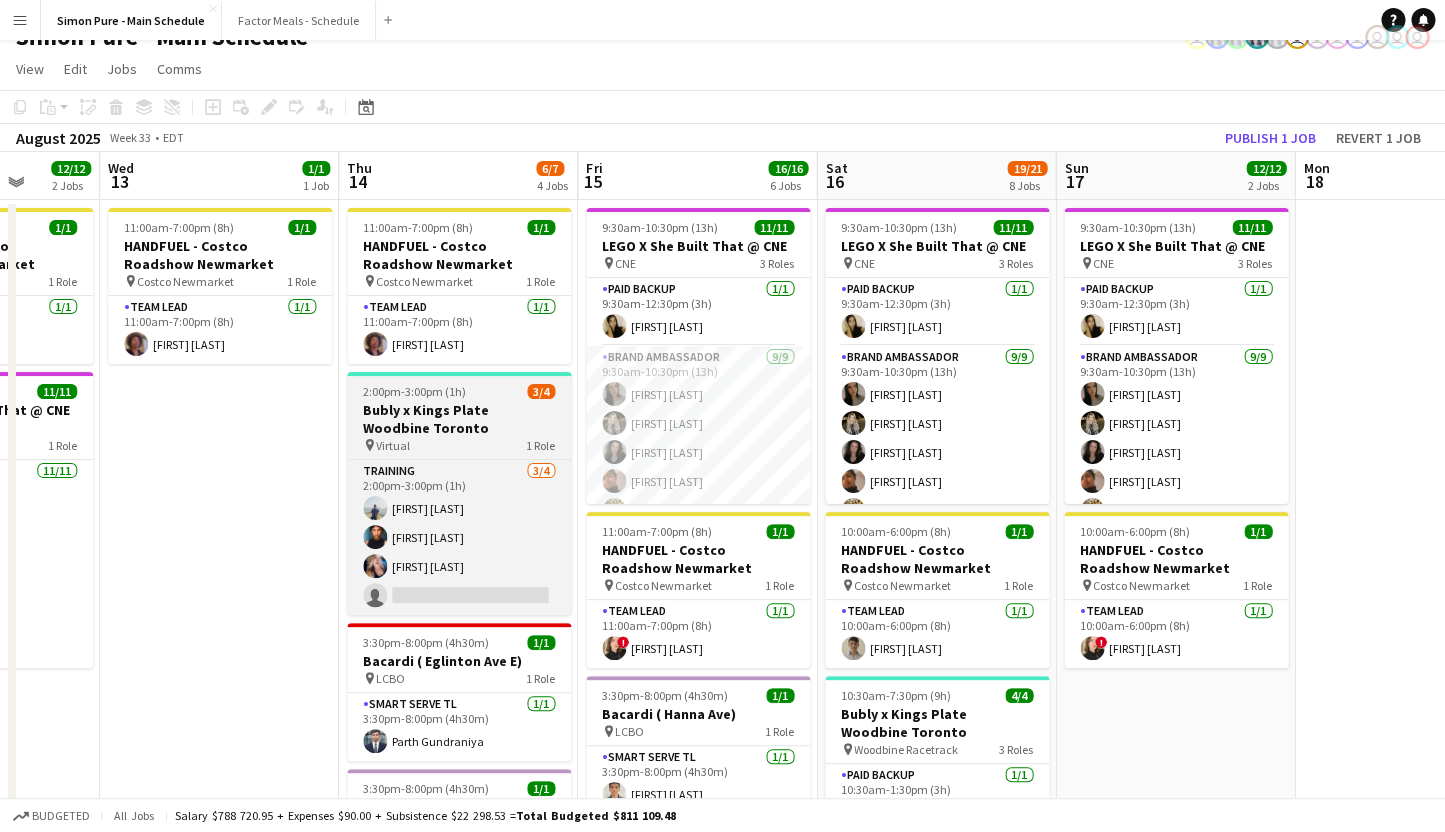 scroll, scrollTop: 35, scrollLeft: 0, axis: vertical 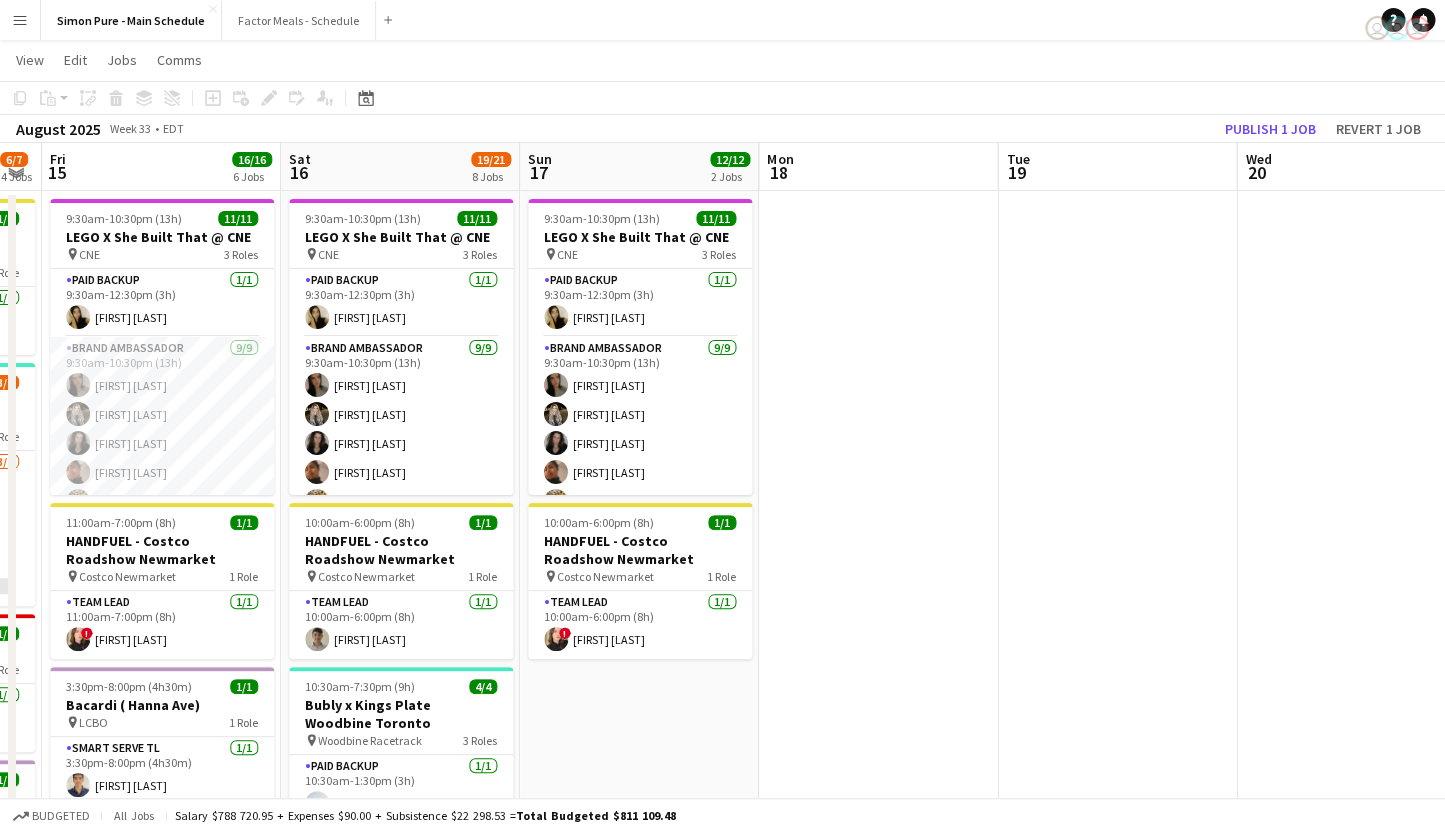 drag, startPoint x: 1067, startPoint y: 267, endPoint x: 531, endPoint y: 323, distance: 538.9174 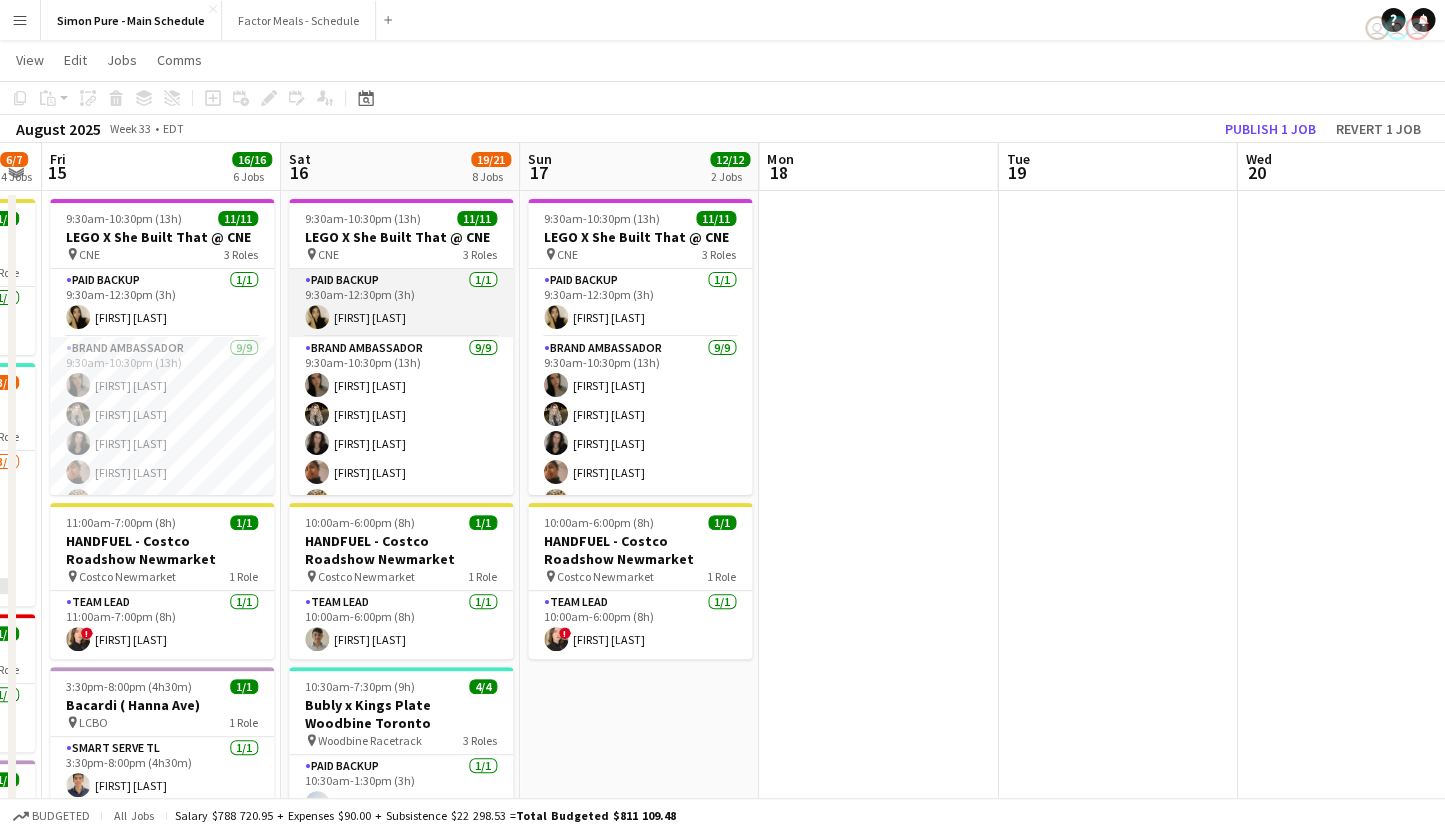 scroll, scrollTop: 210, scrollLeft: 0, axis: vertical 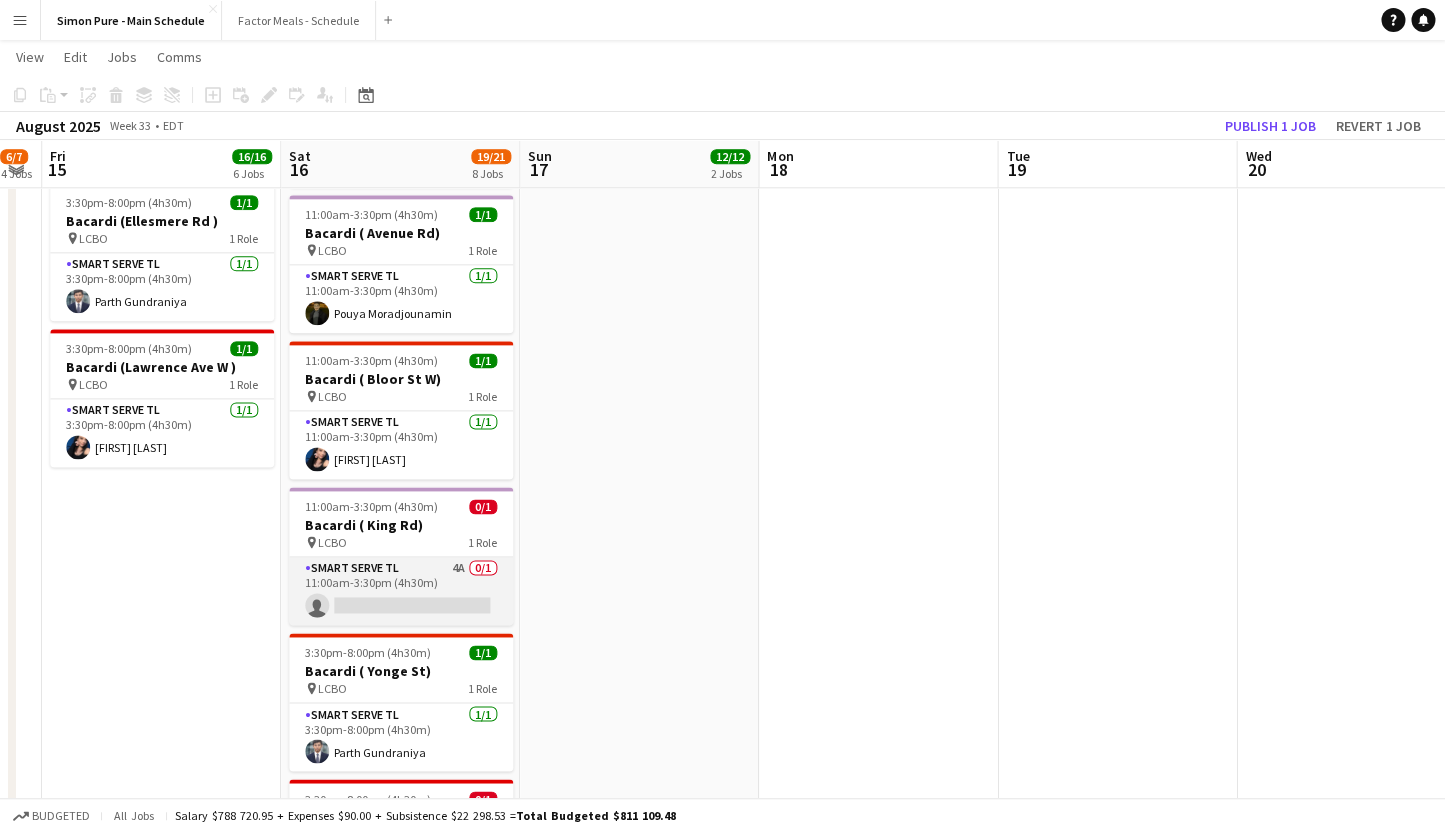 click on "Smart Serve TL   4A   0/1   11:00am-3:30pm (4h30m)
single-neutral-actions" at bounding box center (401, 591) 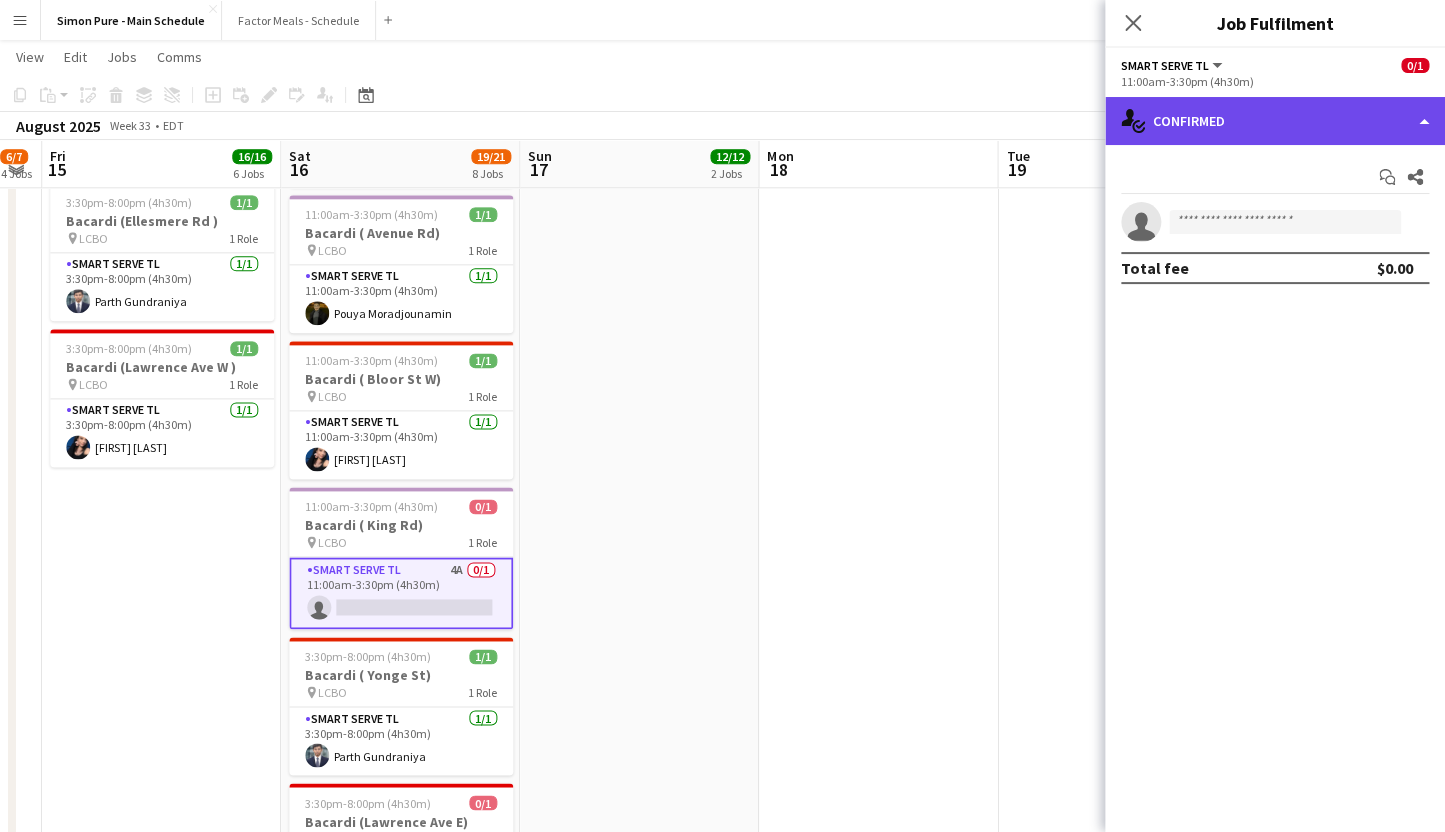 click on "single-neutral-actions-check-2
Confirmed" 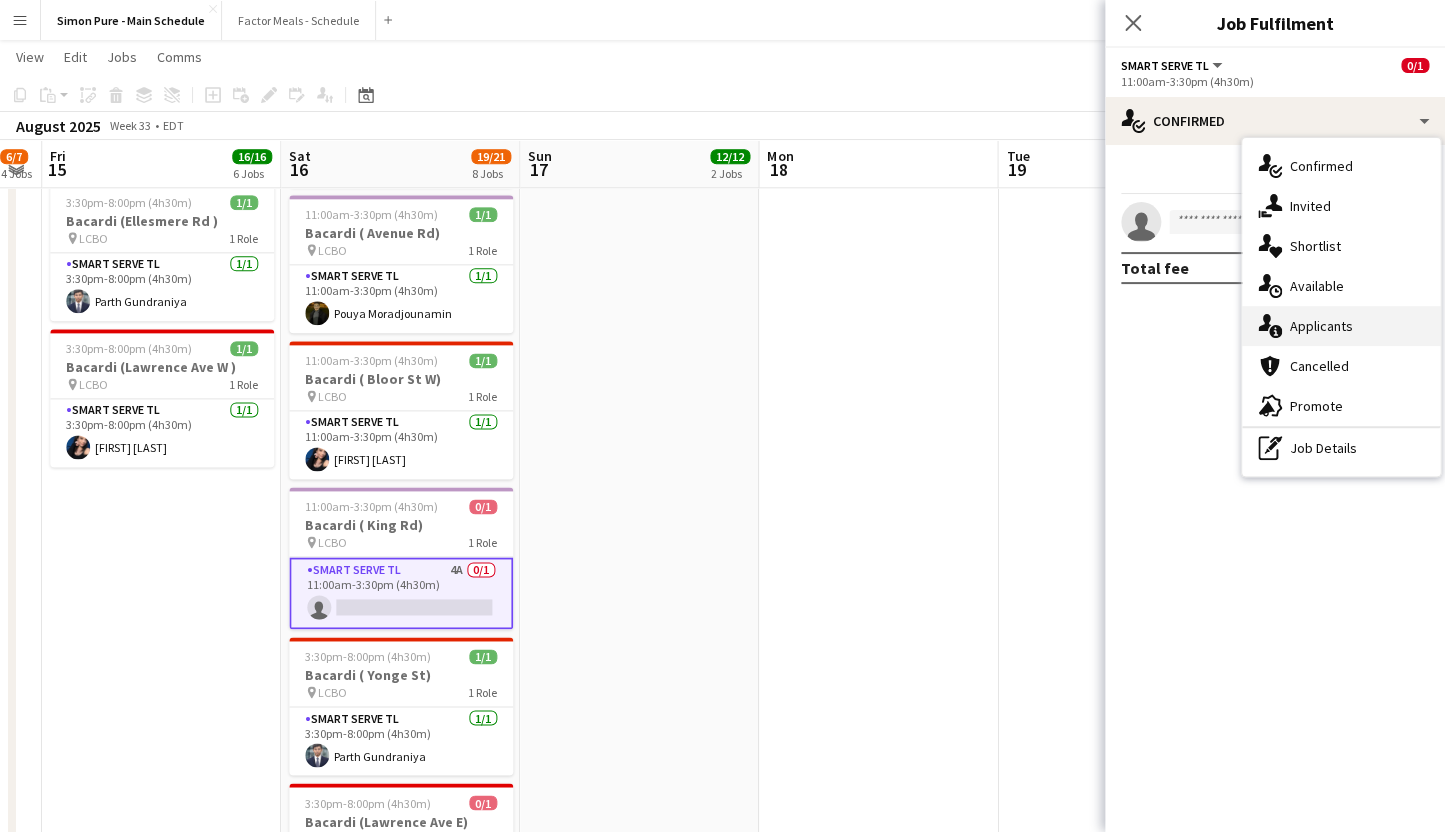 click on "single-neutral-actions-information
Applicants" at bounding box center (1341, 326) 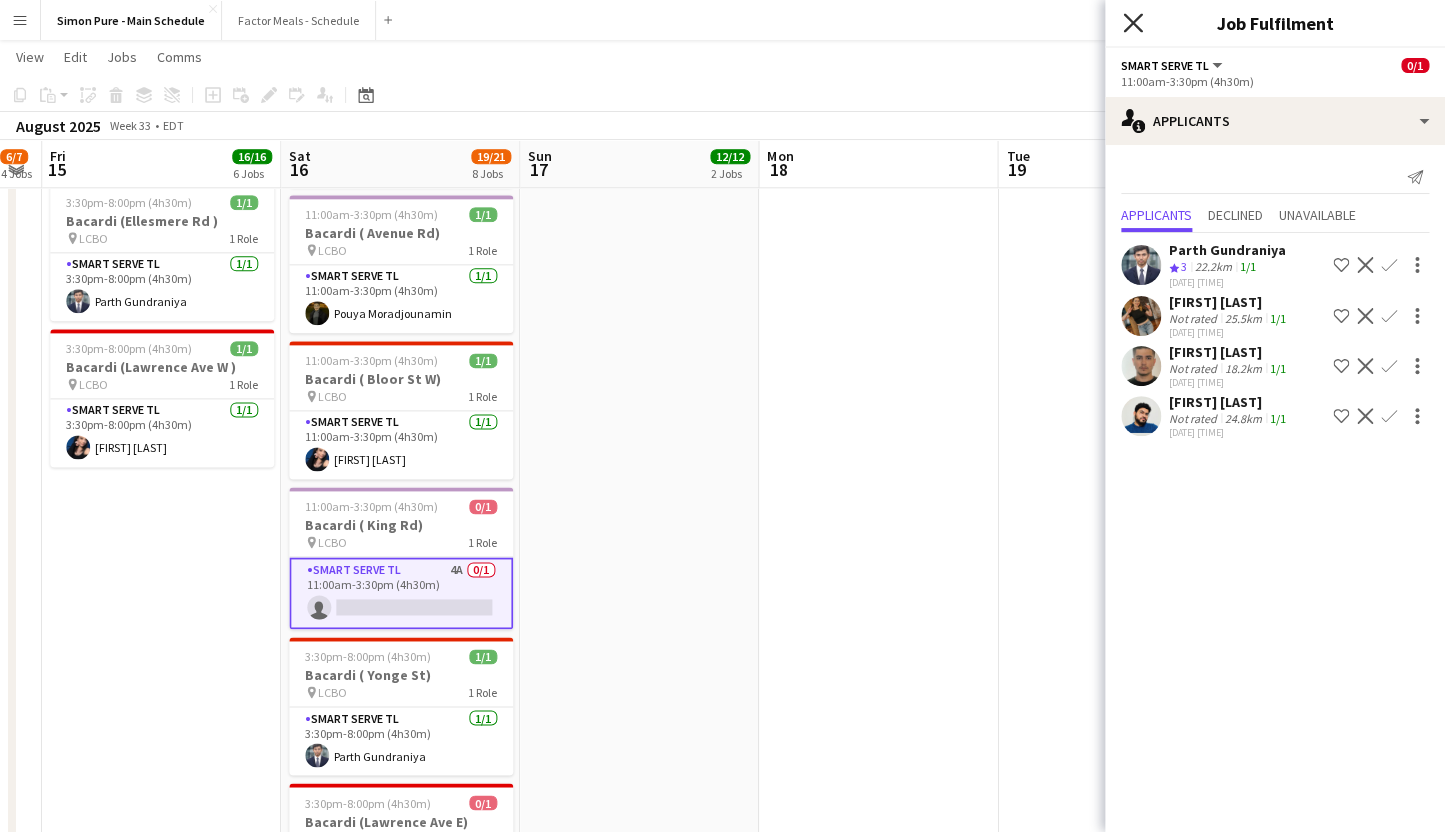 click on "Close pop-in" 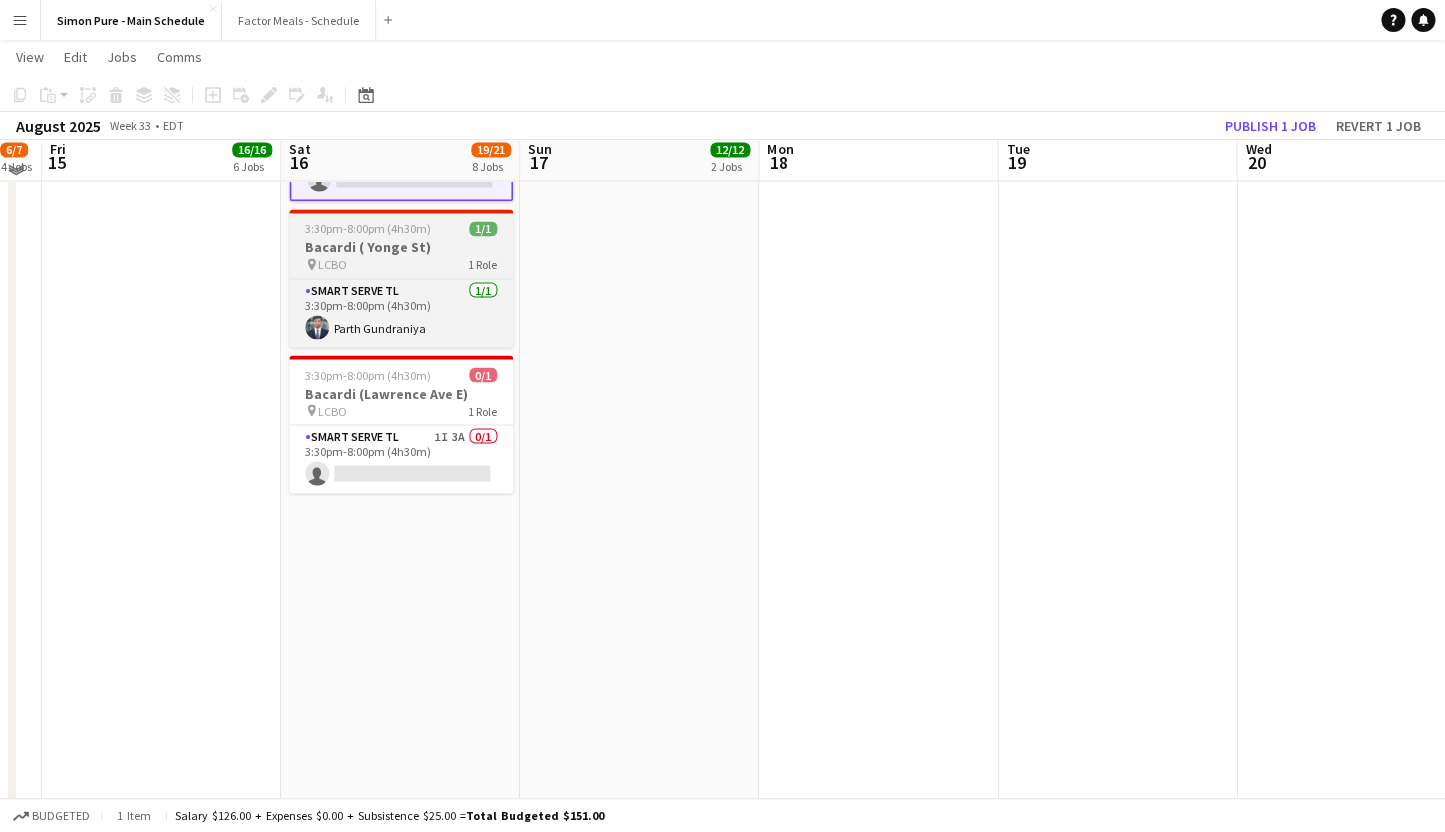scroll, scrollTop: 1262, scrollLeft: 0, axis: vertical 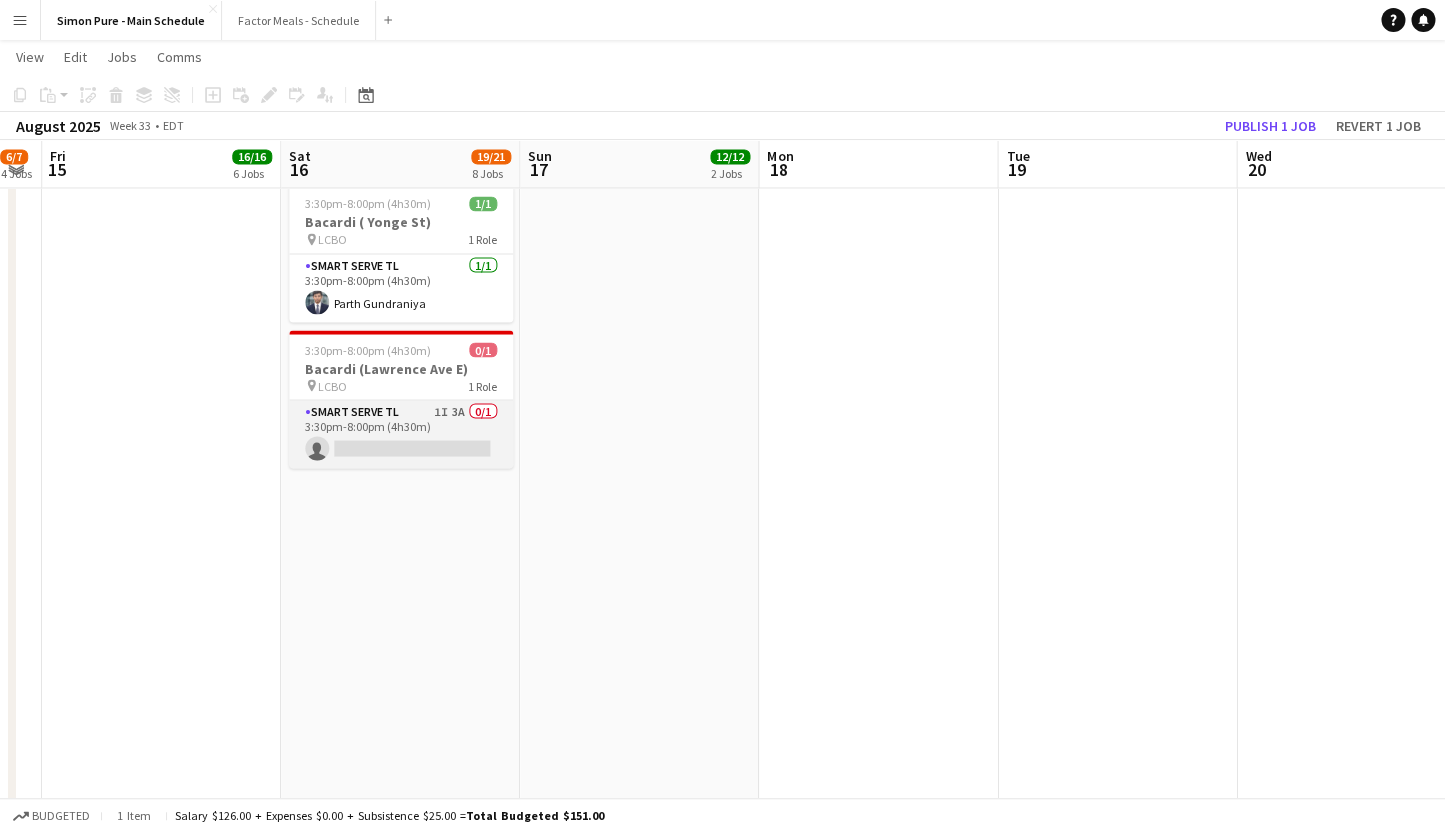 click on "Smart Serve TL   1I   3A   0/1   3:30pm-8:00pm (4h30m)
single-neutral-actions" at bounding box center [401, 434] 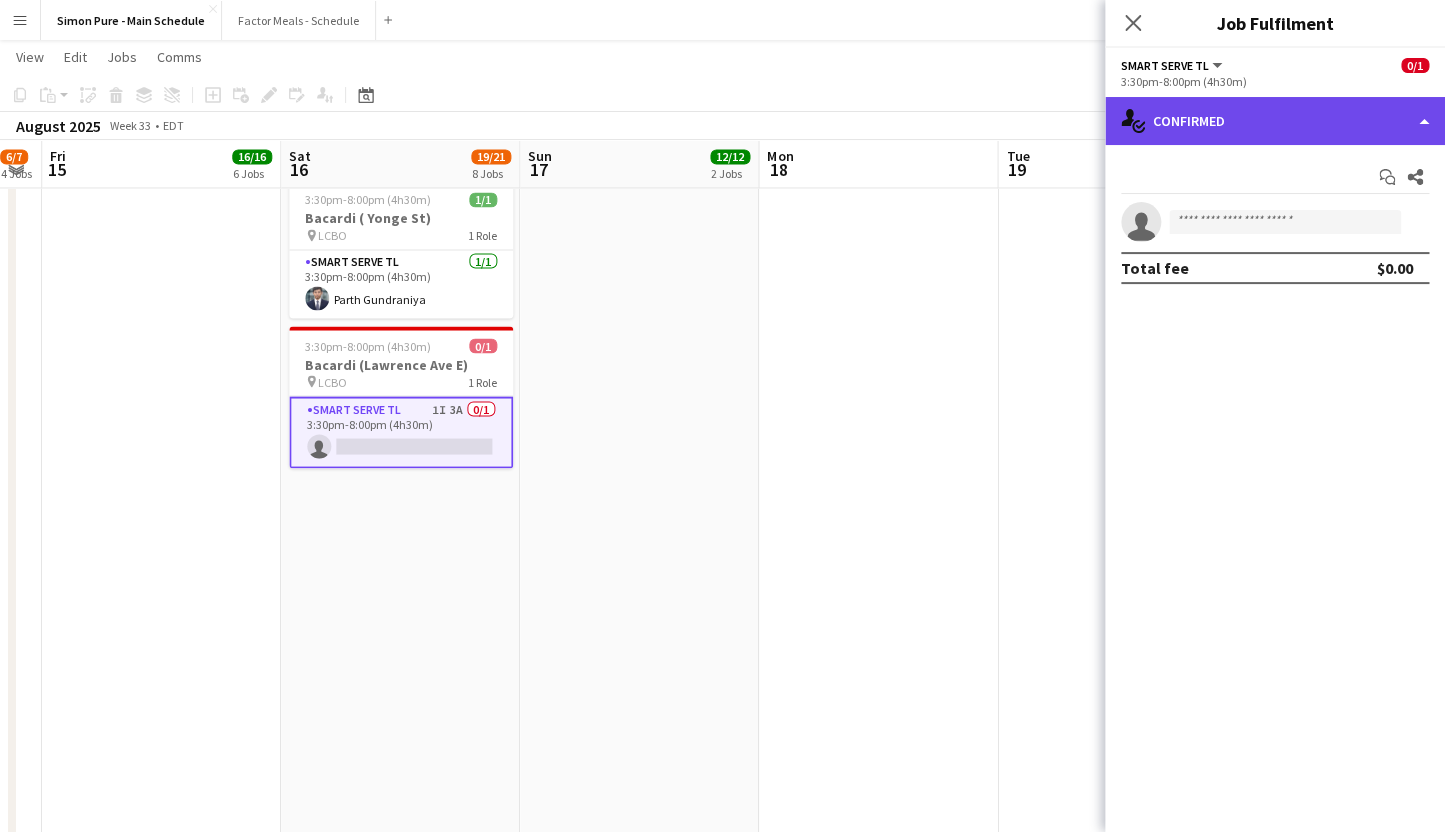 click on "single-neutral-actions-check-2
Confirmed" 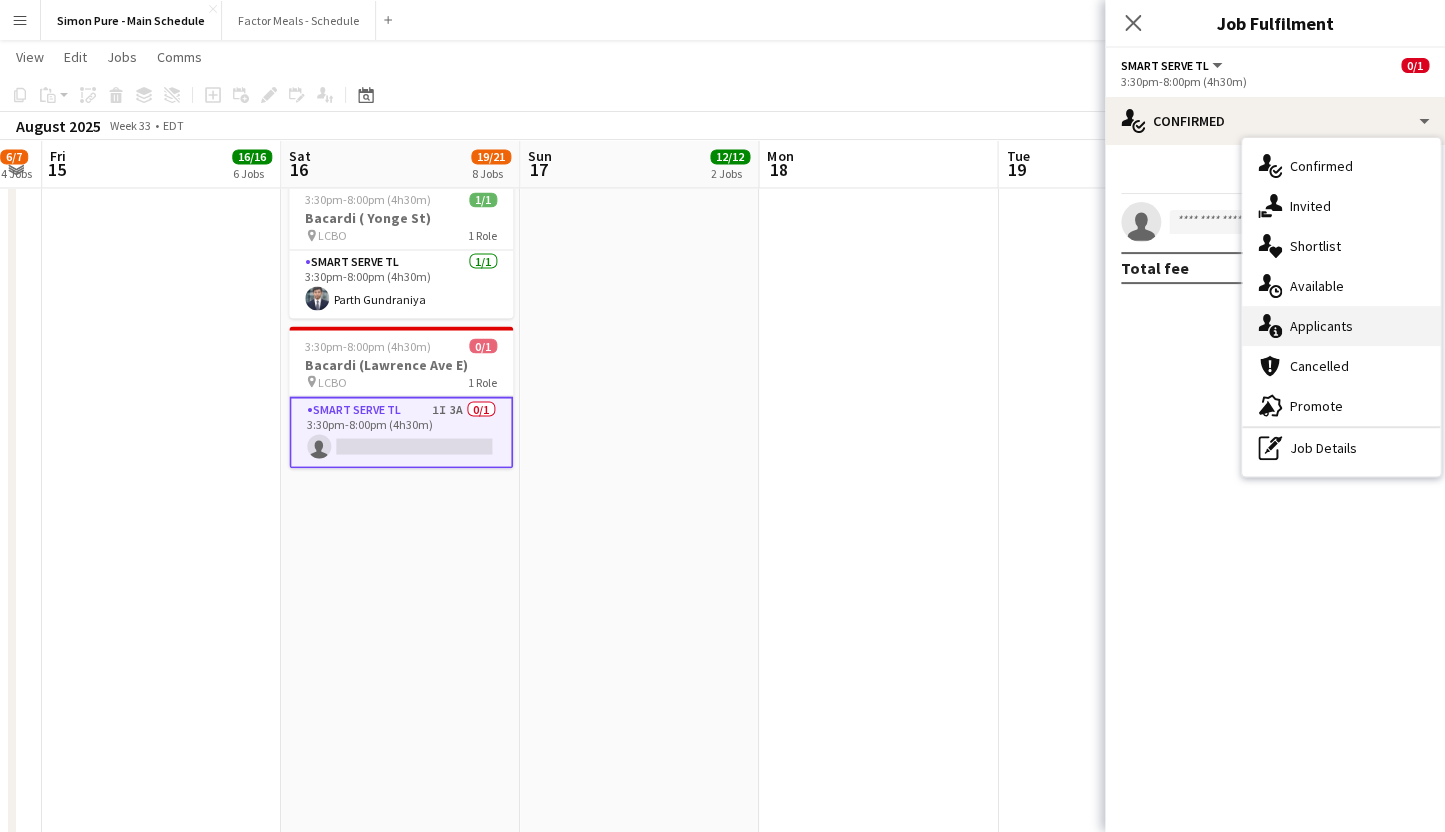 click on "single-neutral-actions-information
Applicants" at bounding box center [1341, 326] 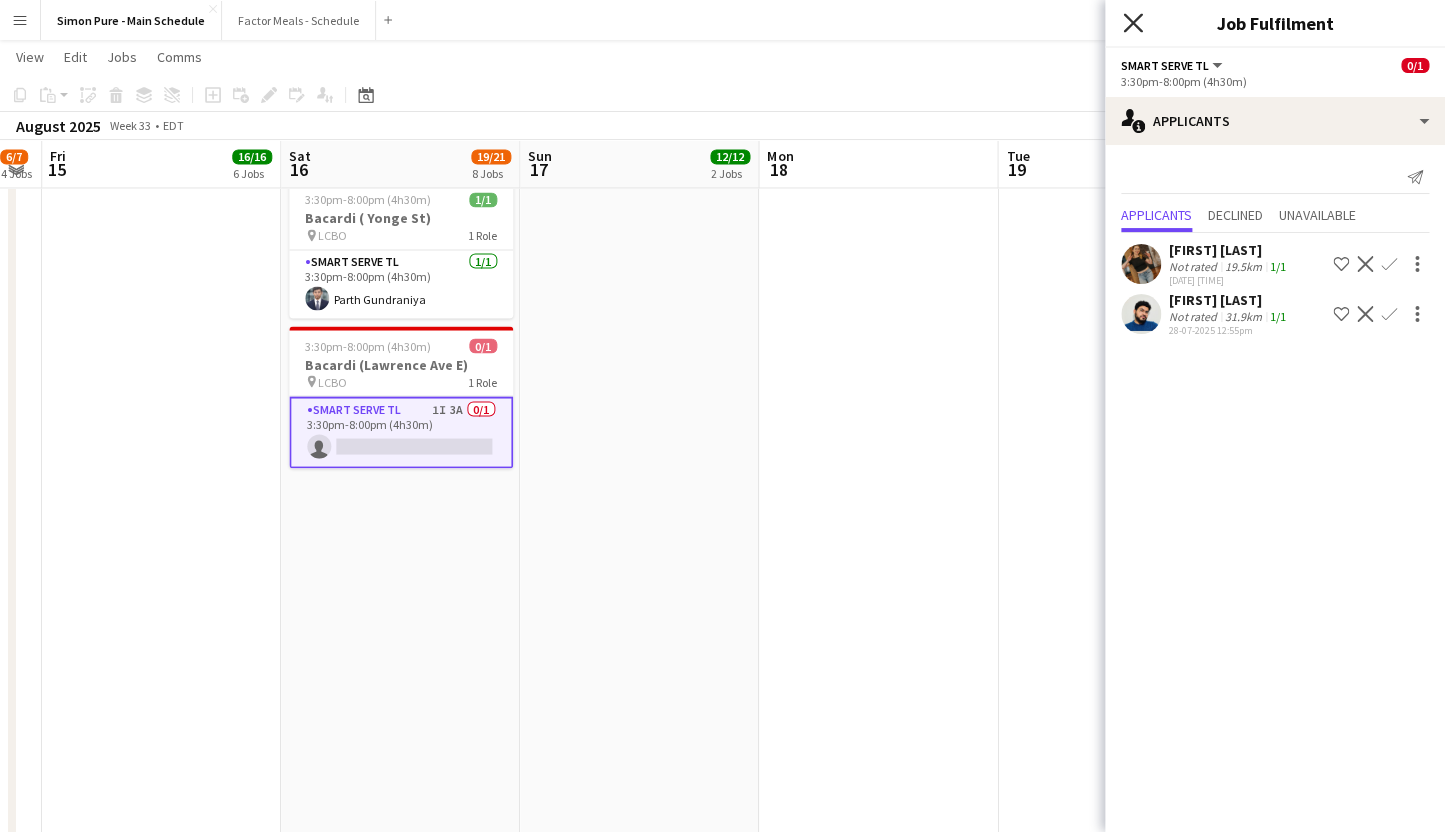 click 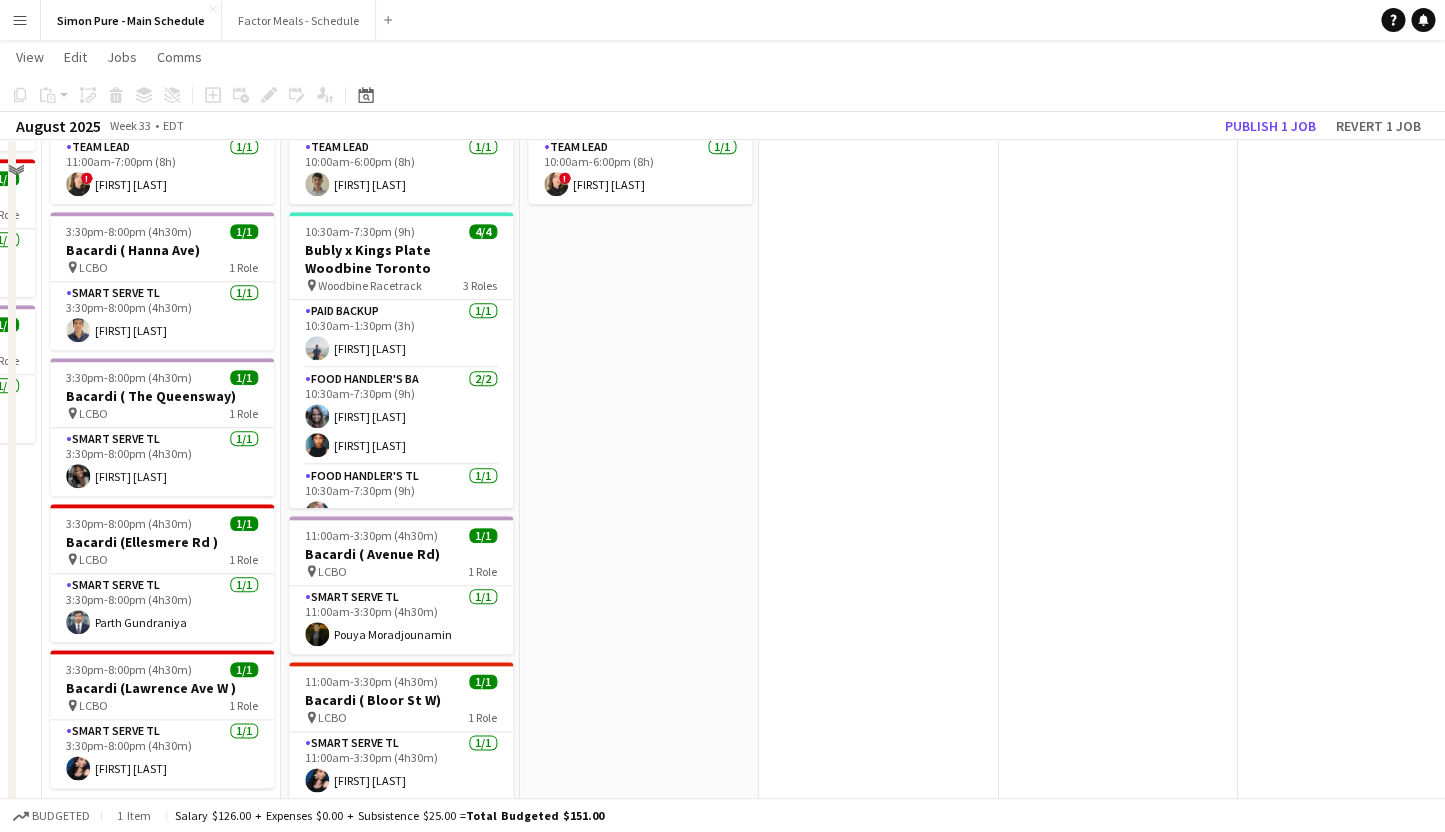 scroll, scrollTop: 0, scrollLeft: 0, axis: both 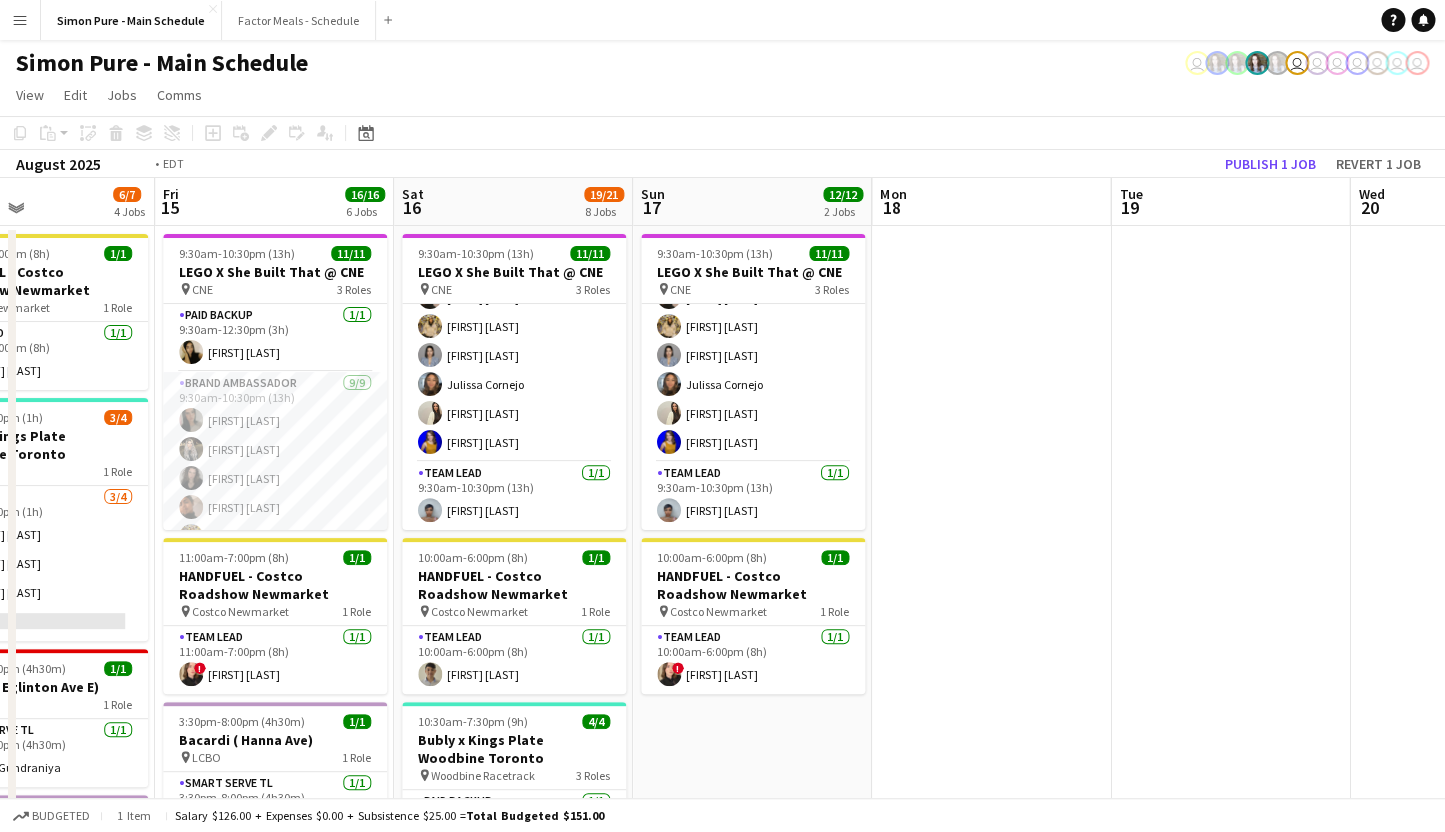 drag, startPoint x: 968, startPoint y: 420, endPoint x: 125, endPoint y: 272, distance: 855.8931 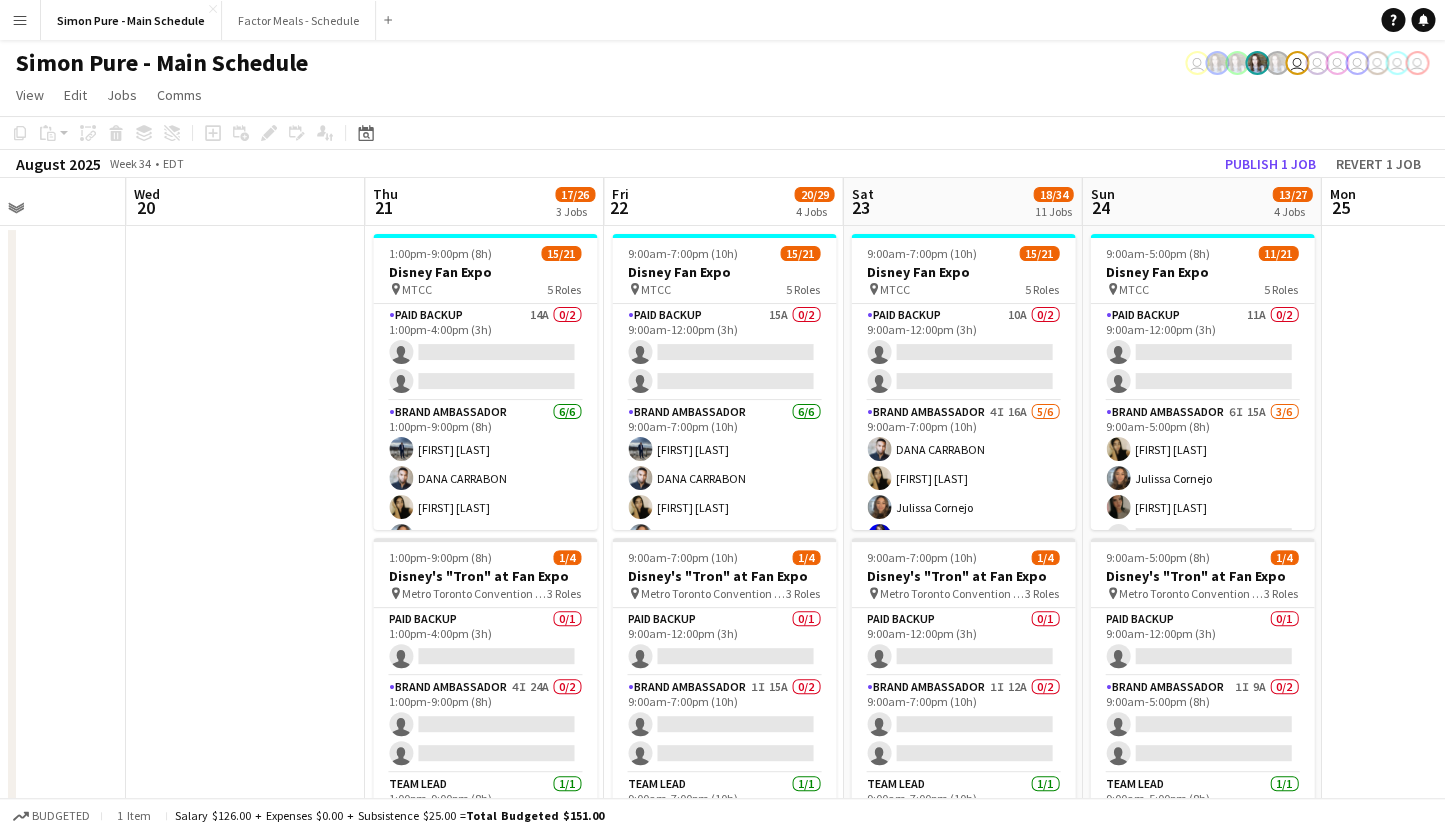 scroll, scrollTop: 0, scrollLeft: 1002, axis: horizontal 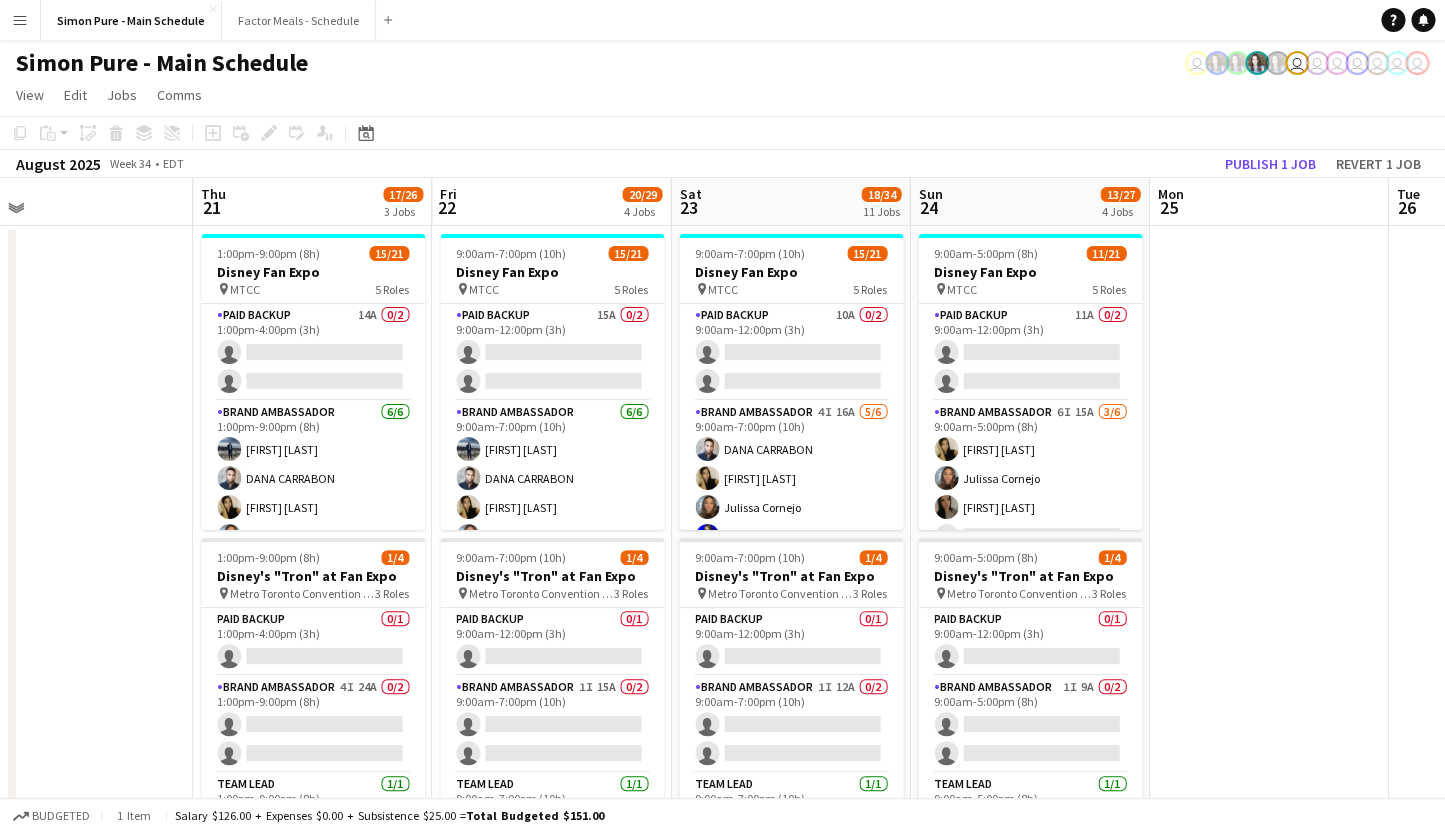 drag, startPoint x: 556, startPoint y: 383, endPoint x: 116, endPoint y: 340, distance: 442.09613 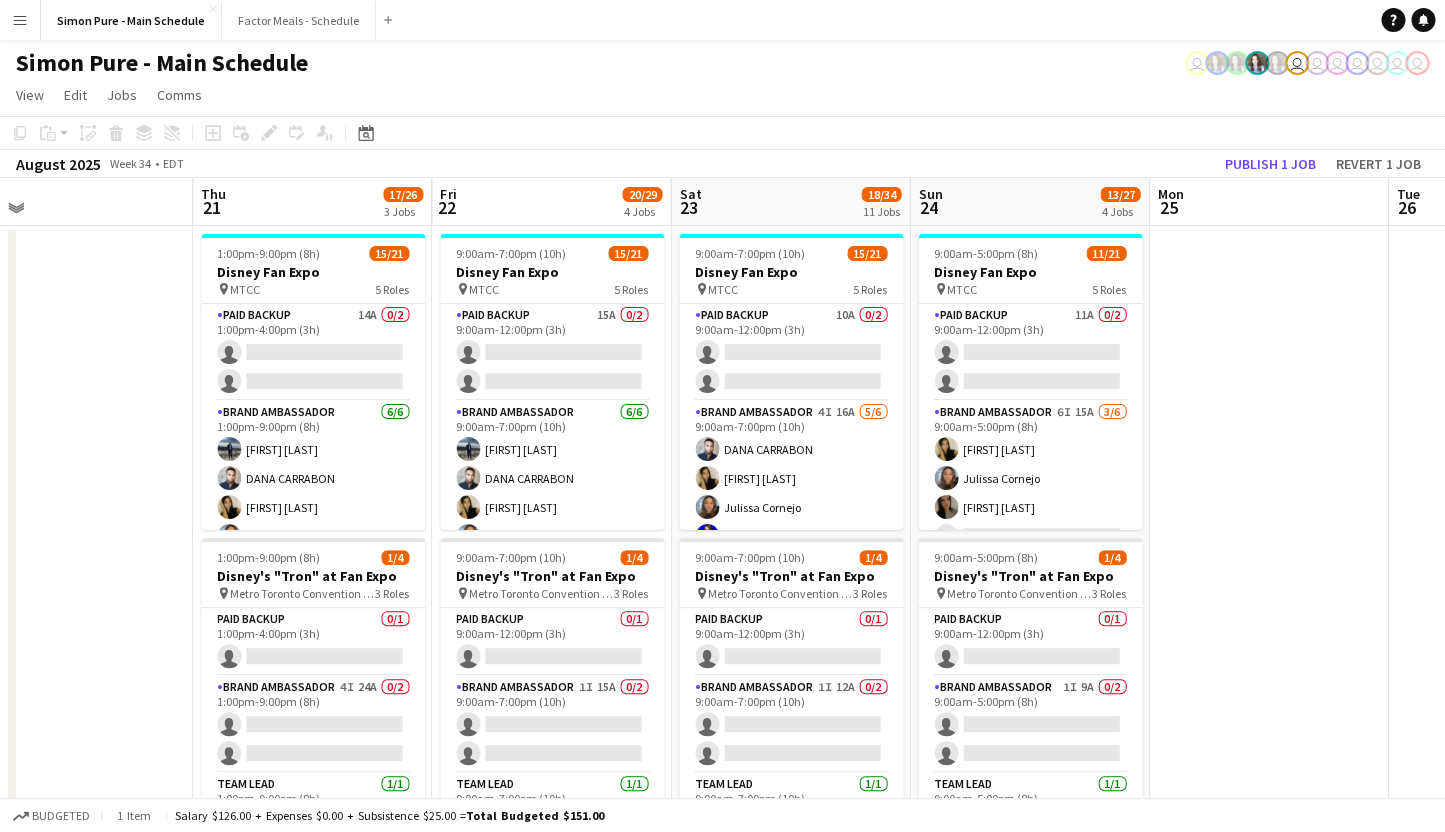 scroll, scrollTop: 246, scrollLeft: 0, axis: vertical 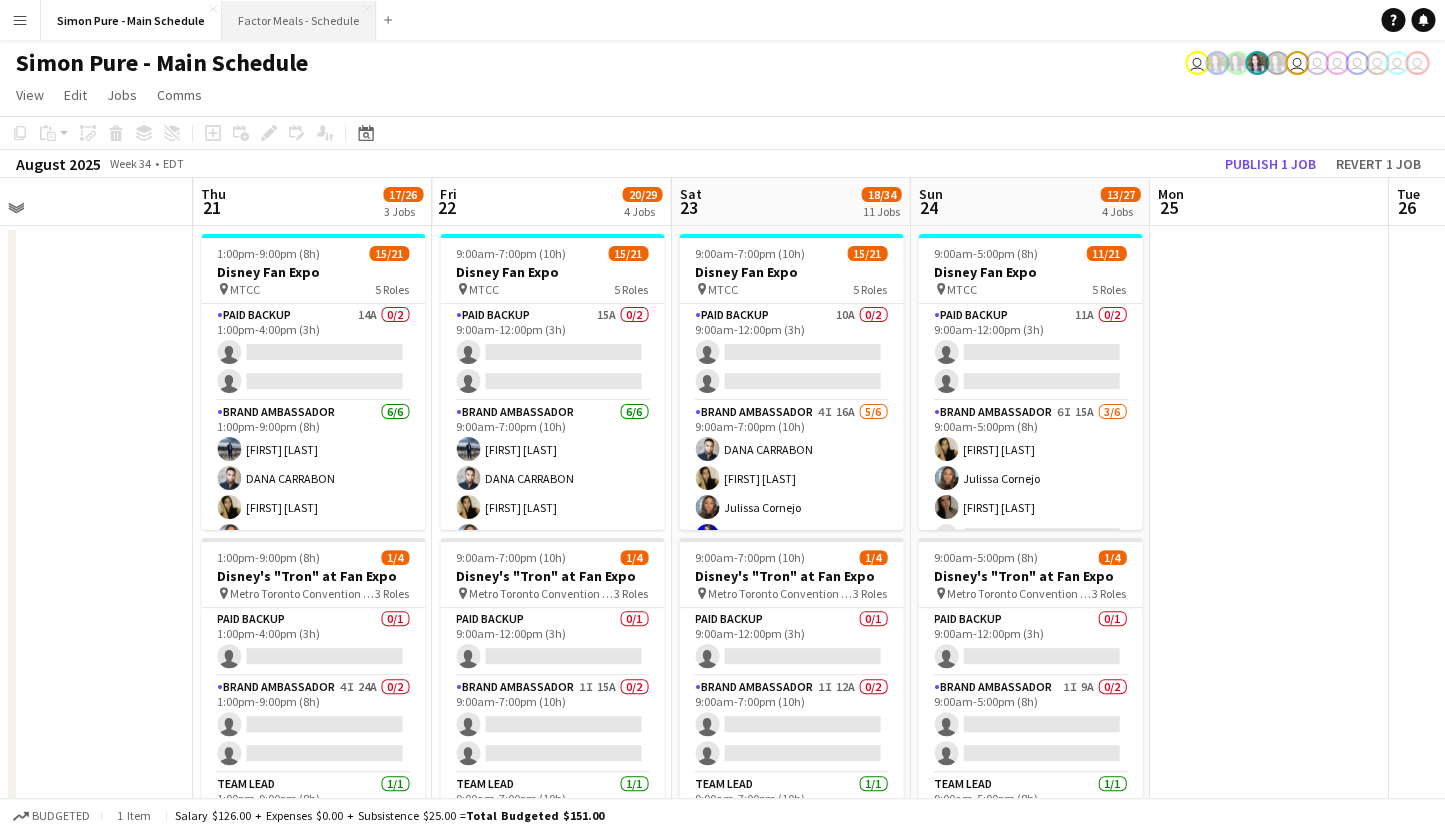 click on "Factor Meals - Schedule
Close" at bounding box center [299, 20] 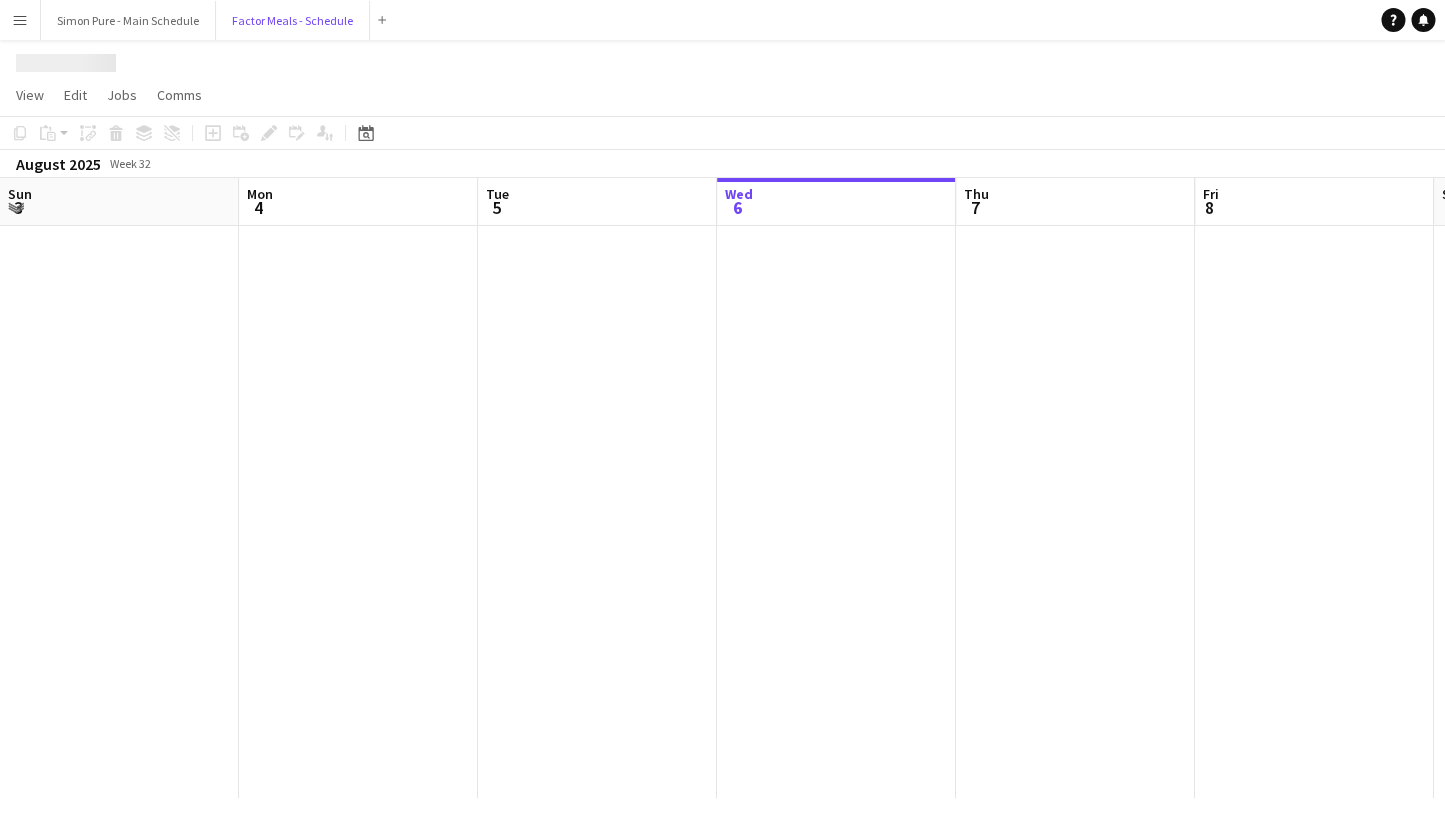 scroll, scrollTop: 0, scrollLeft: 478, axis: horizontal 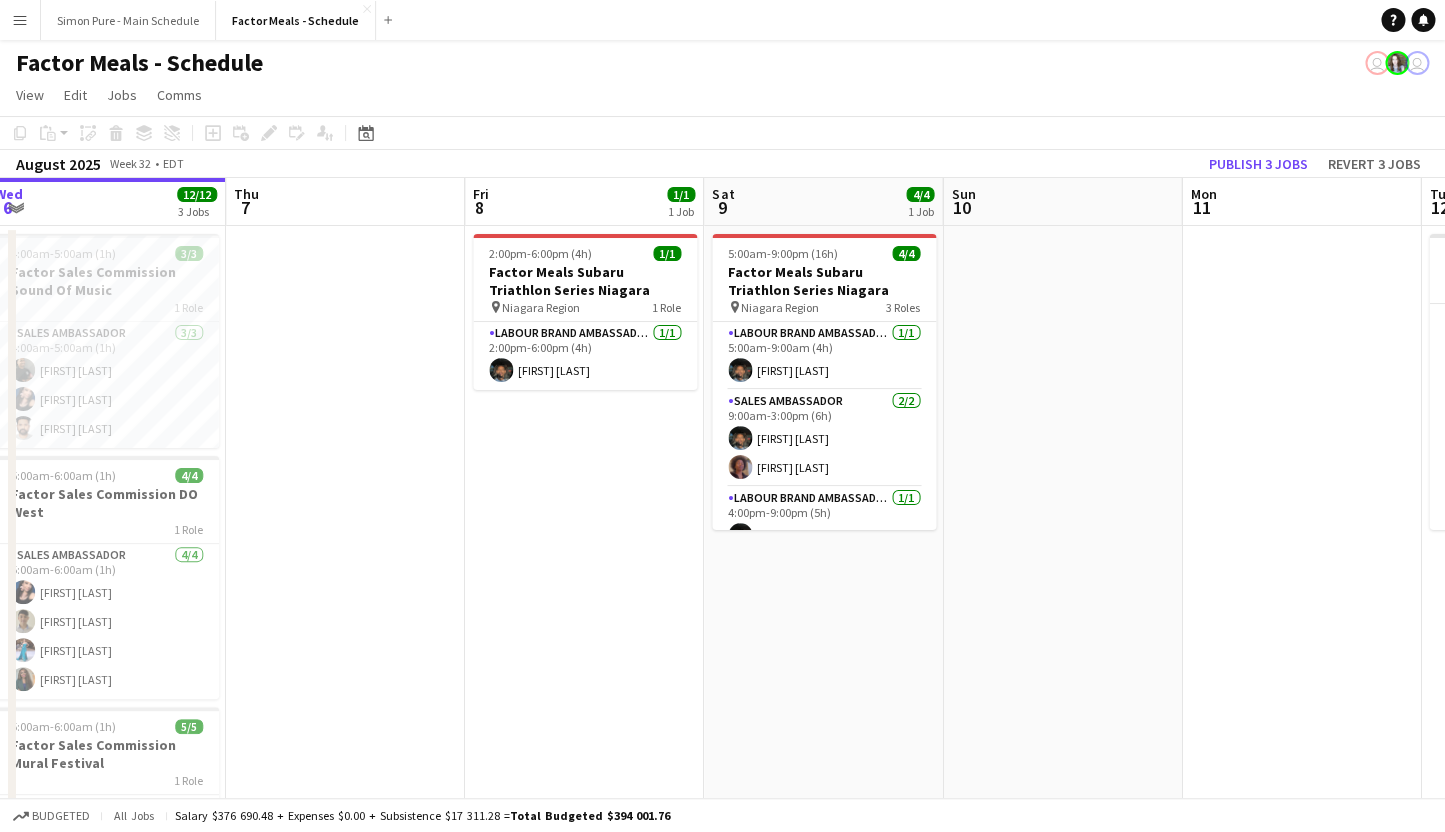 drag, startPoint x: 1298, startPoint y: 437, endPoint x: 557, endPoint y: 396, distance: 742.1334 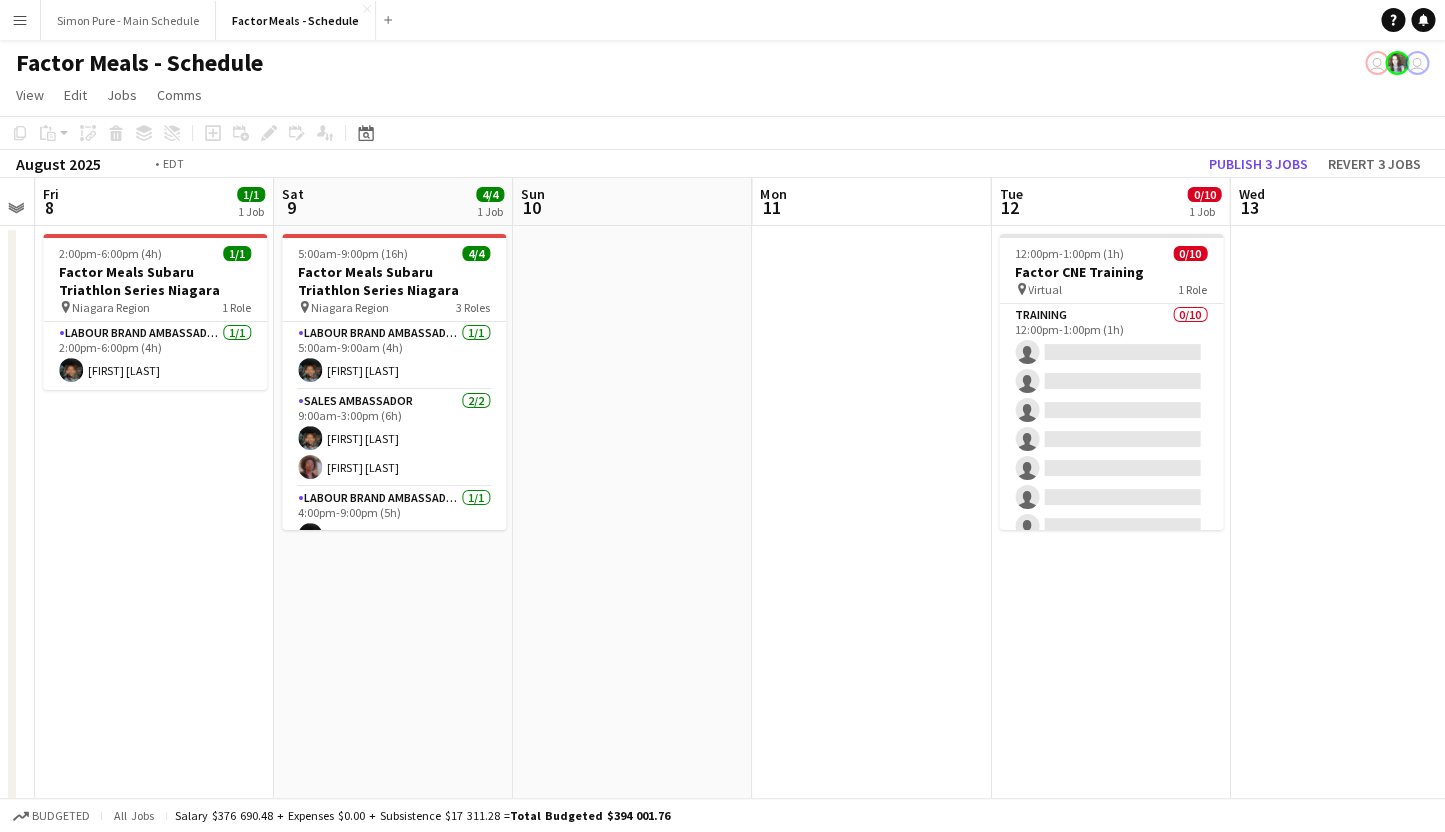 drag, startPoint x: 1079, startPoint y: 467, endPoint x: 171, endPoint y: 307, distance: 921.98914 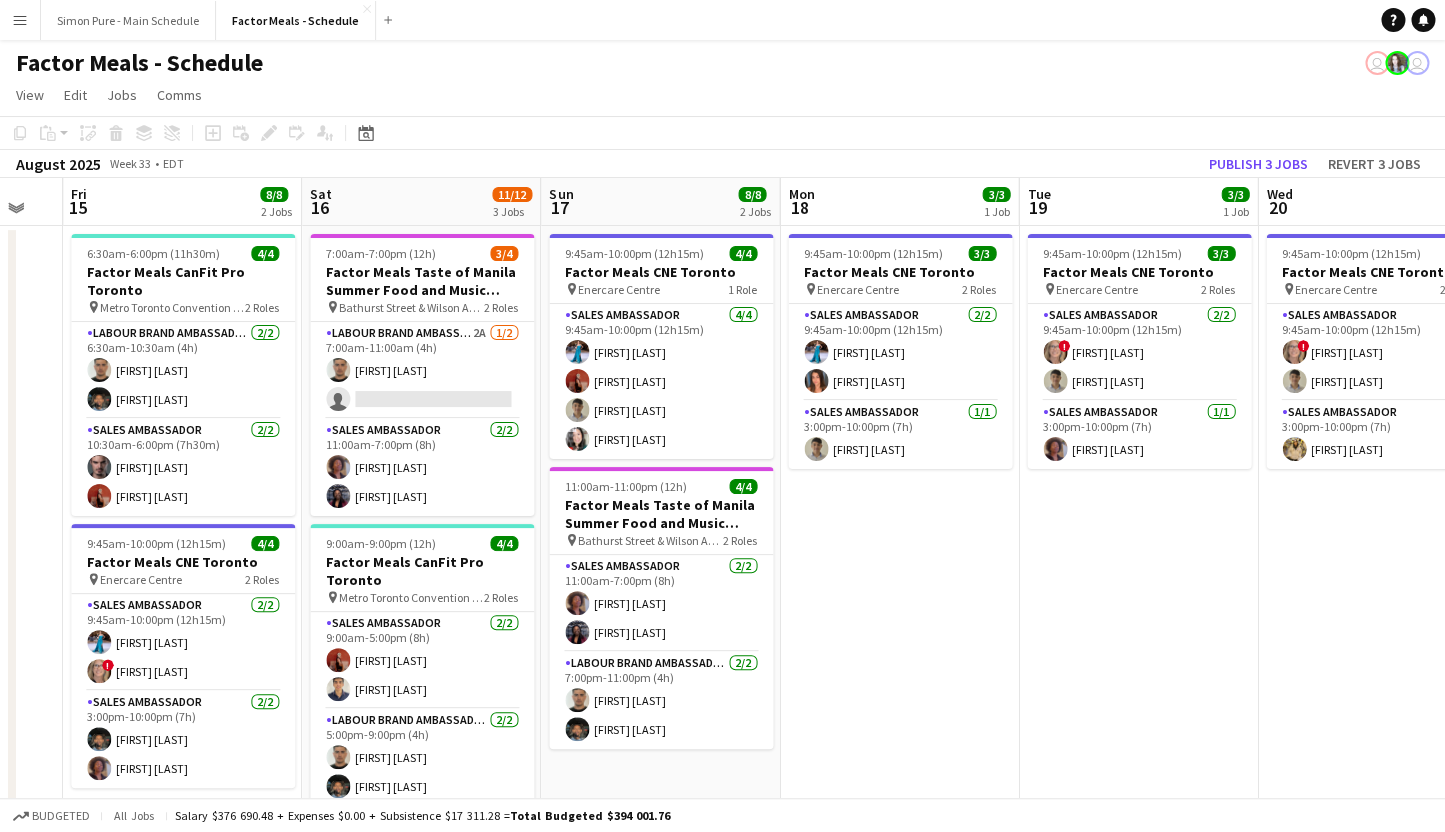 scroll, scrollTop: 0, scrollLeft: 976, axis: horizontal 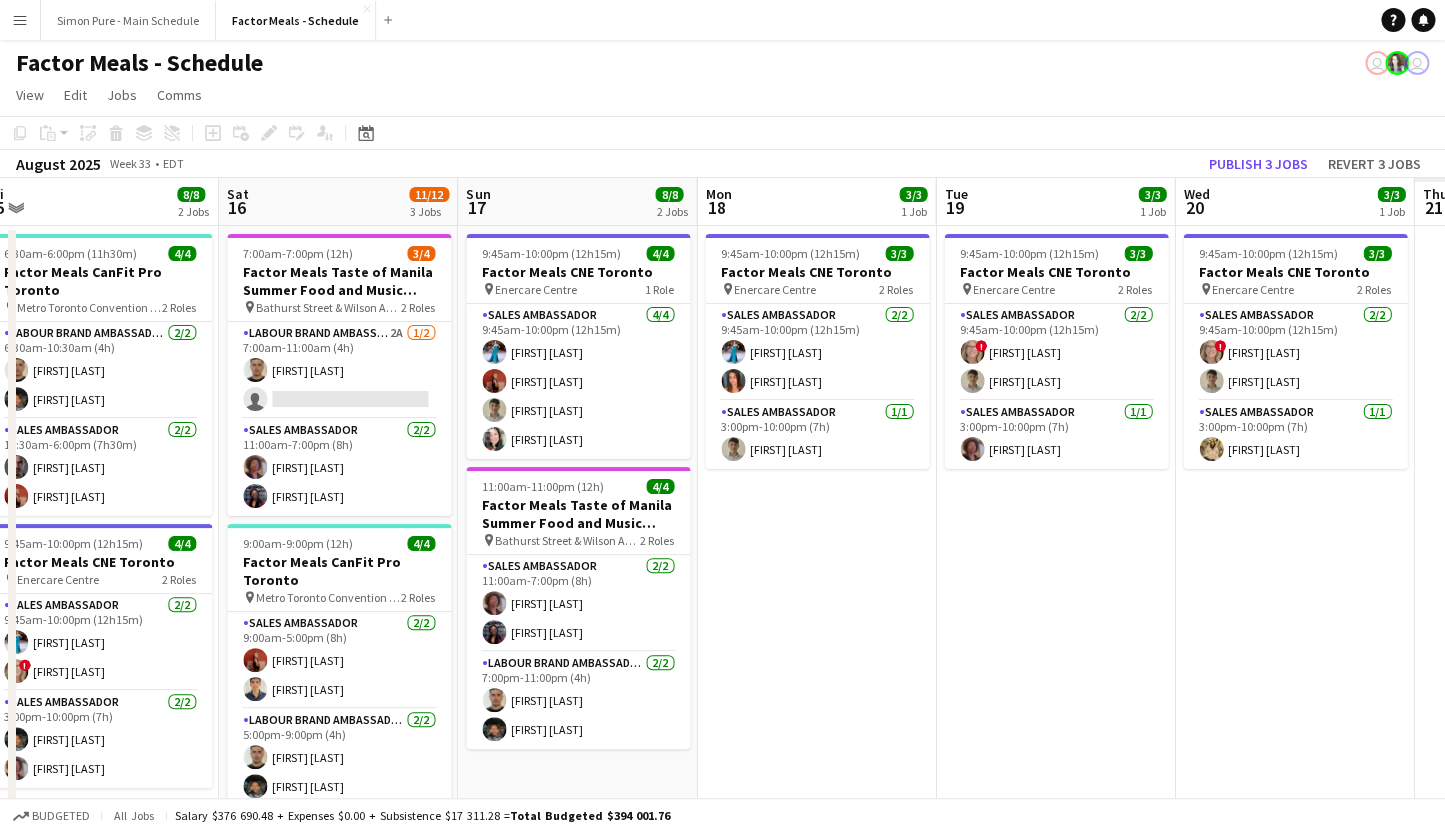 drag, startPoint x: 861, startPoint y: 383, endPoint x: 89, endPoint y: 203, distance: 792.7067 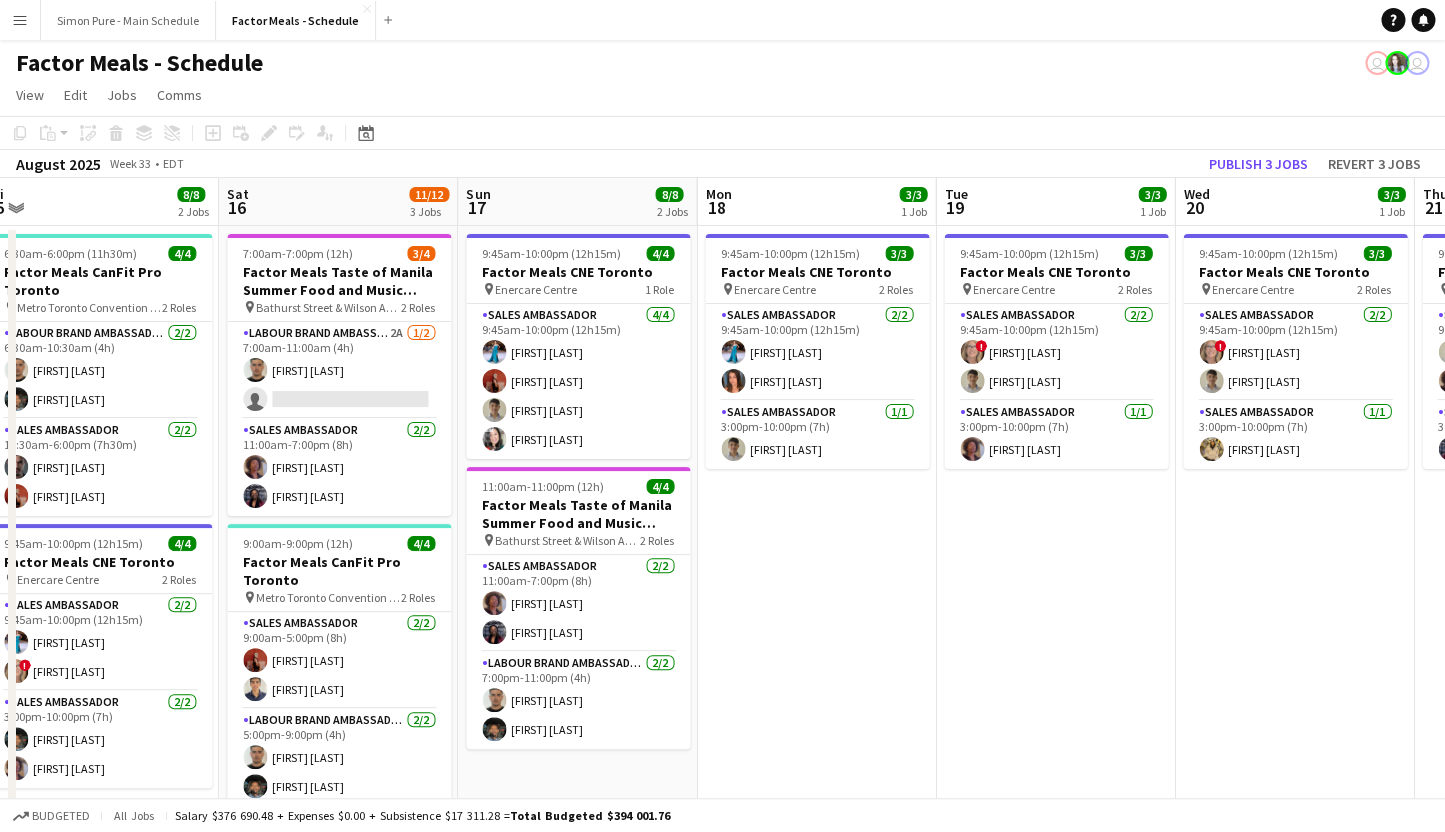 scroll, scrollTop: 231, scrollLeft: 0, axis: vertical 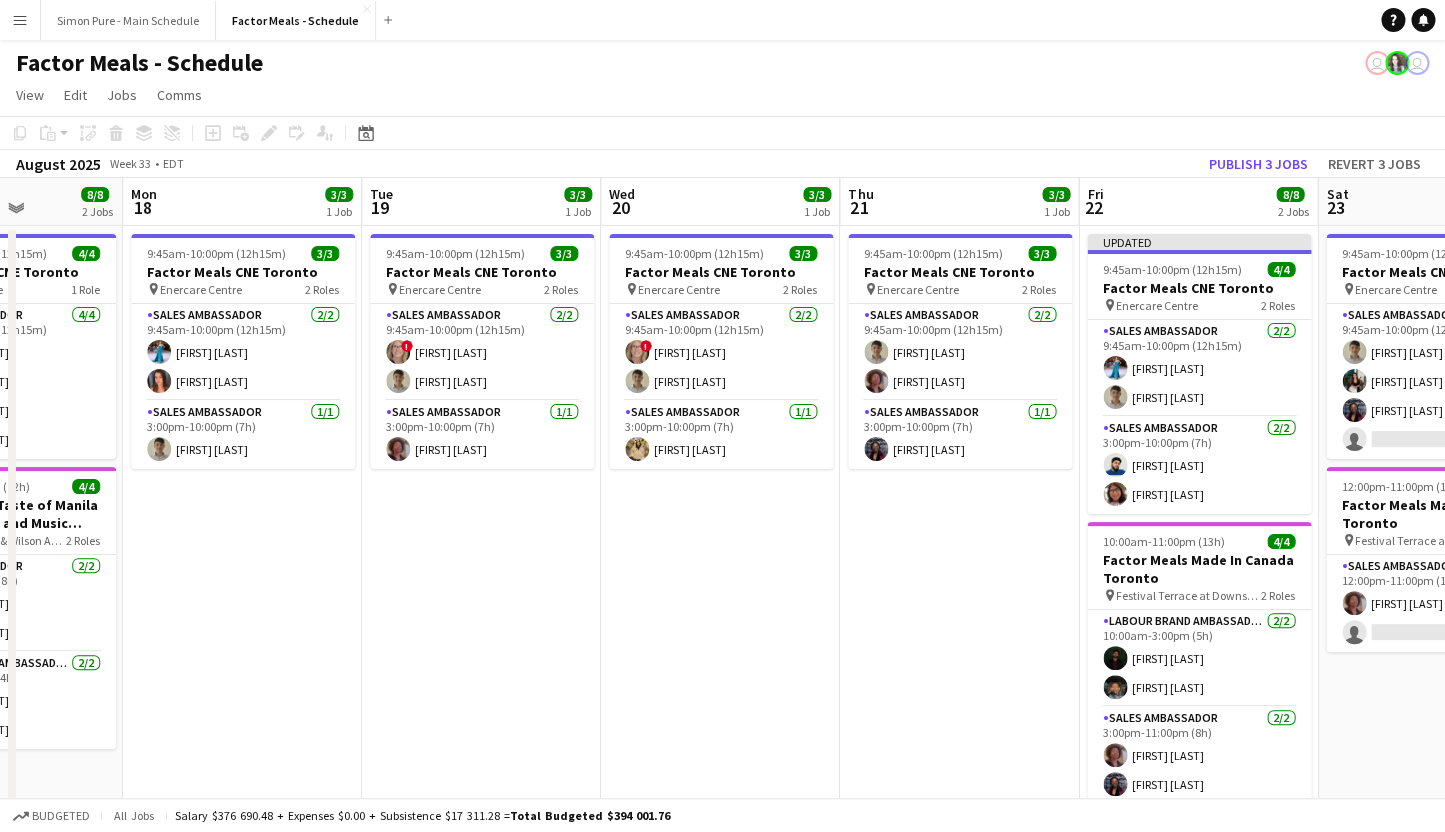 drag, startPoint x: 986, startPoint y: 605, endPoint x: 412, endPoint y: 499, distance: 583.7054 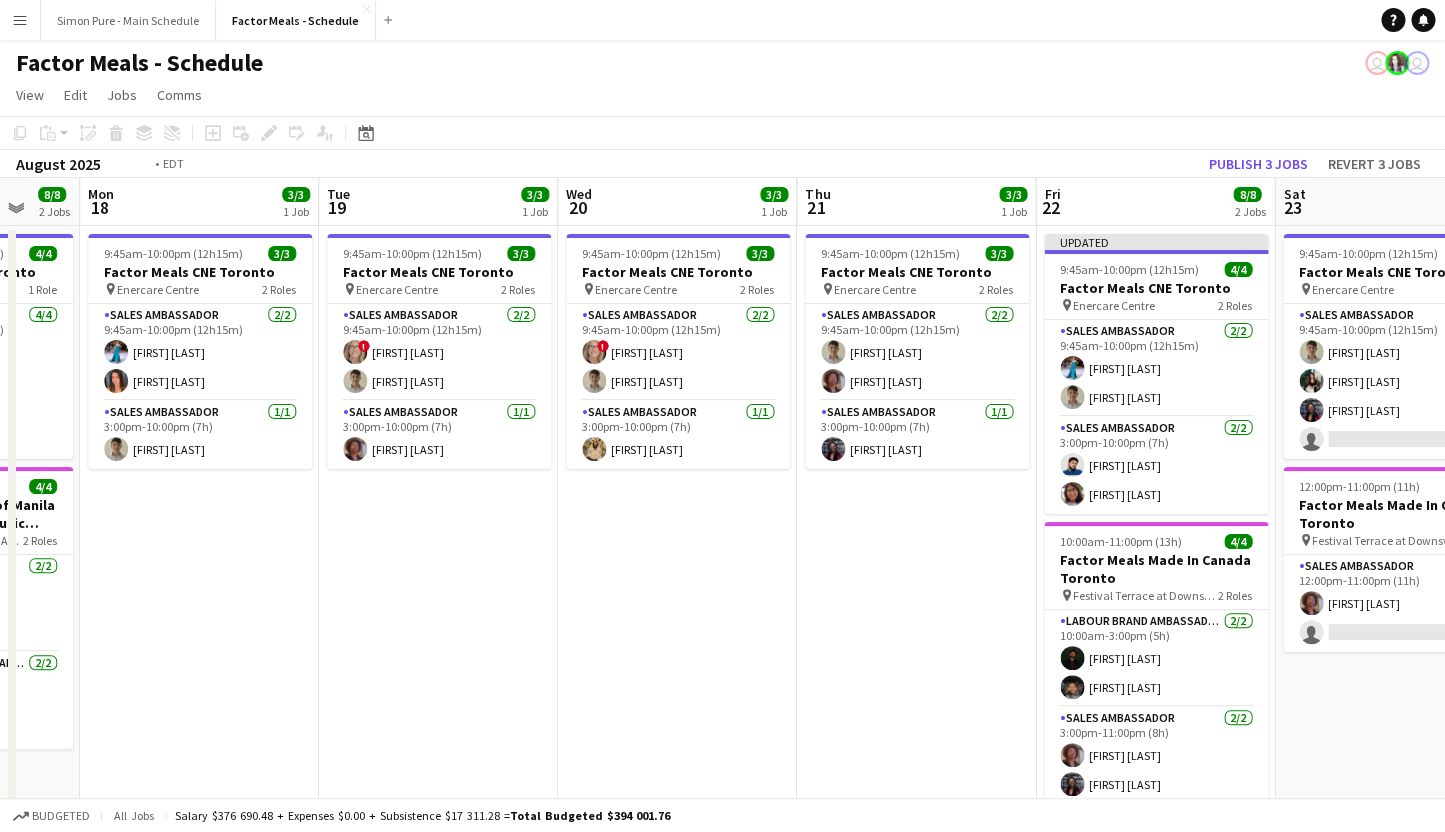 scroll, scrollTop: 0, scrollLeft: 713, axis: horizontal 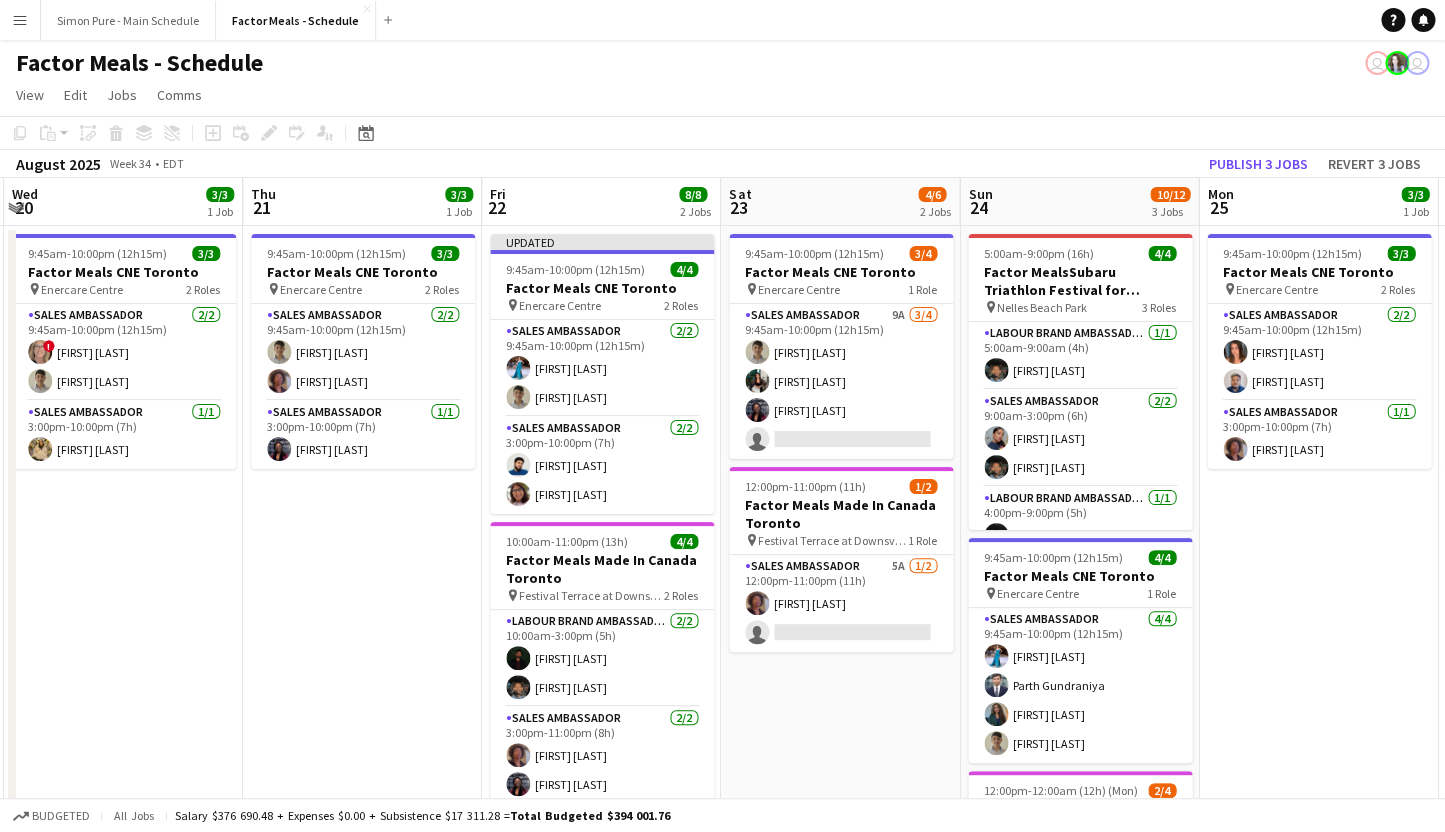 drag, startPoint x: 974, startPoint y: 572, endPoint x: 377, endPoint y: 449, distance: 609.5392 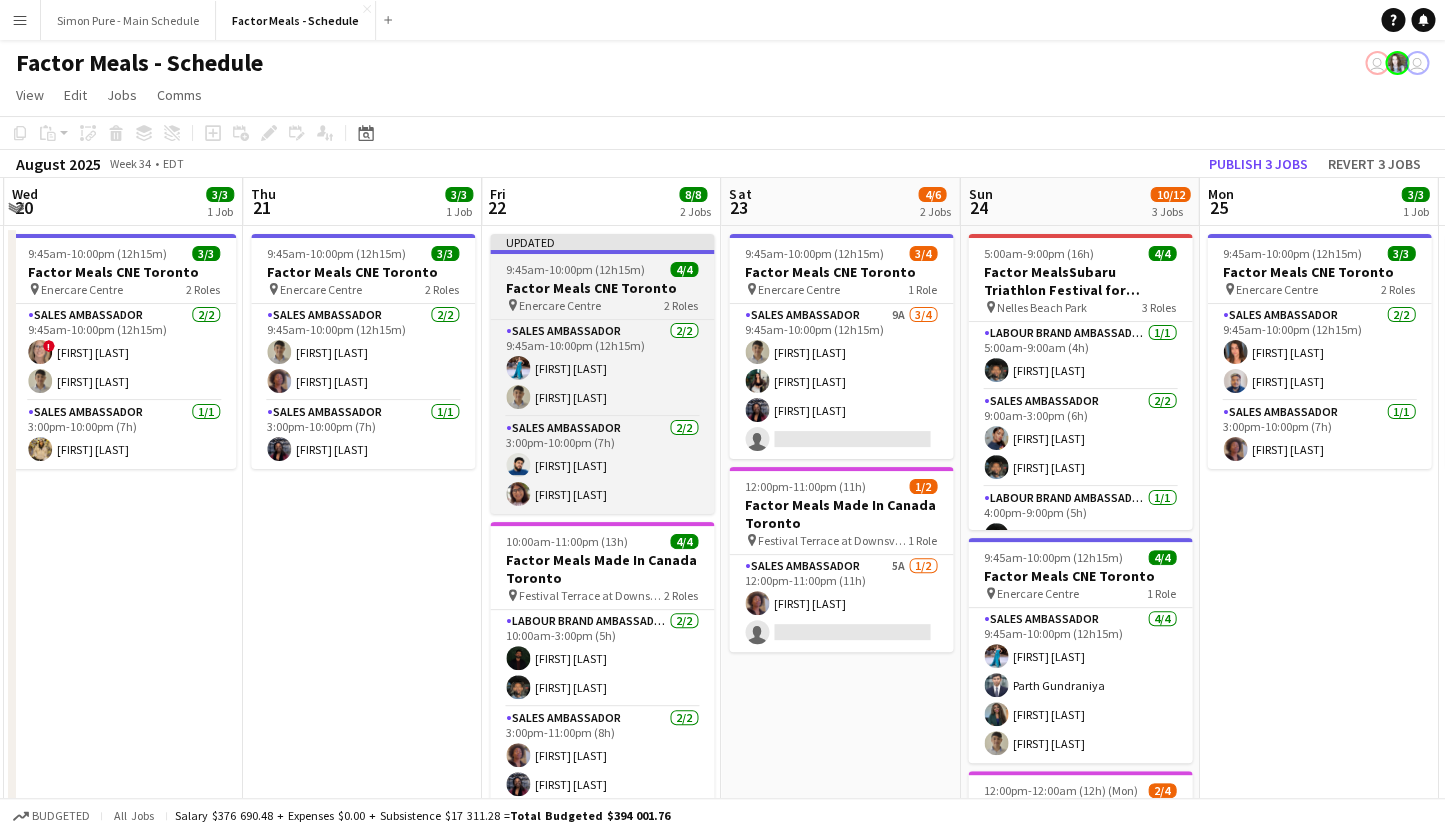 scroll, scrollTop: 118, scrollLeft: 0, axis: vertical 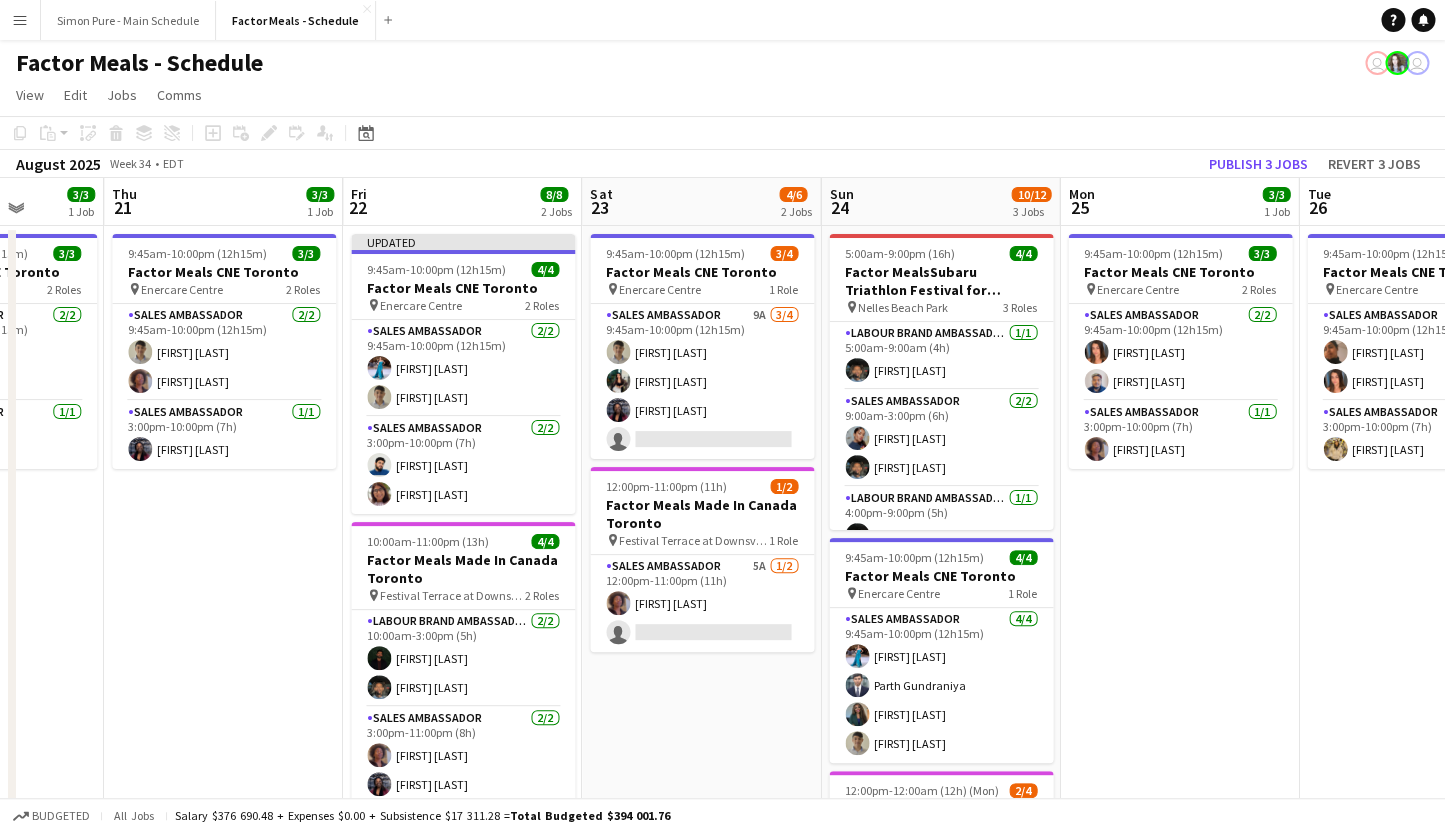 drag, startPoint x: 1109, startPoint y: 369, endPoint x: 492, endPoint y: 285, distance: 622.6917 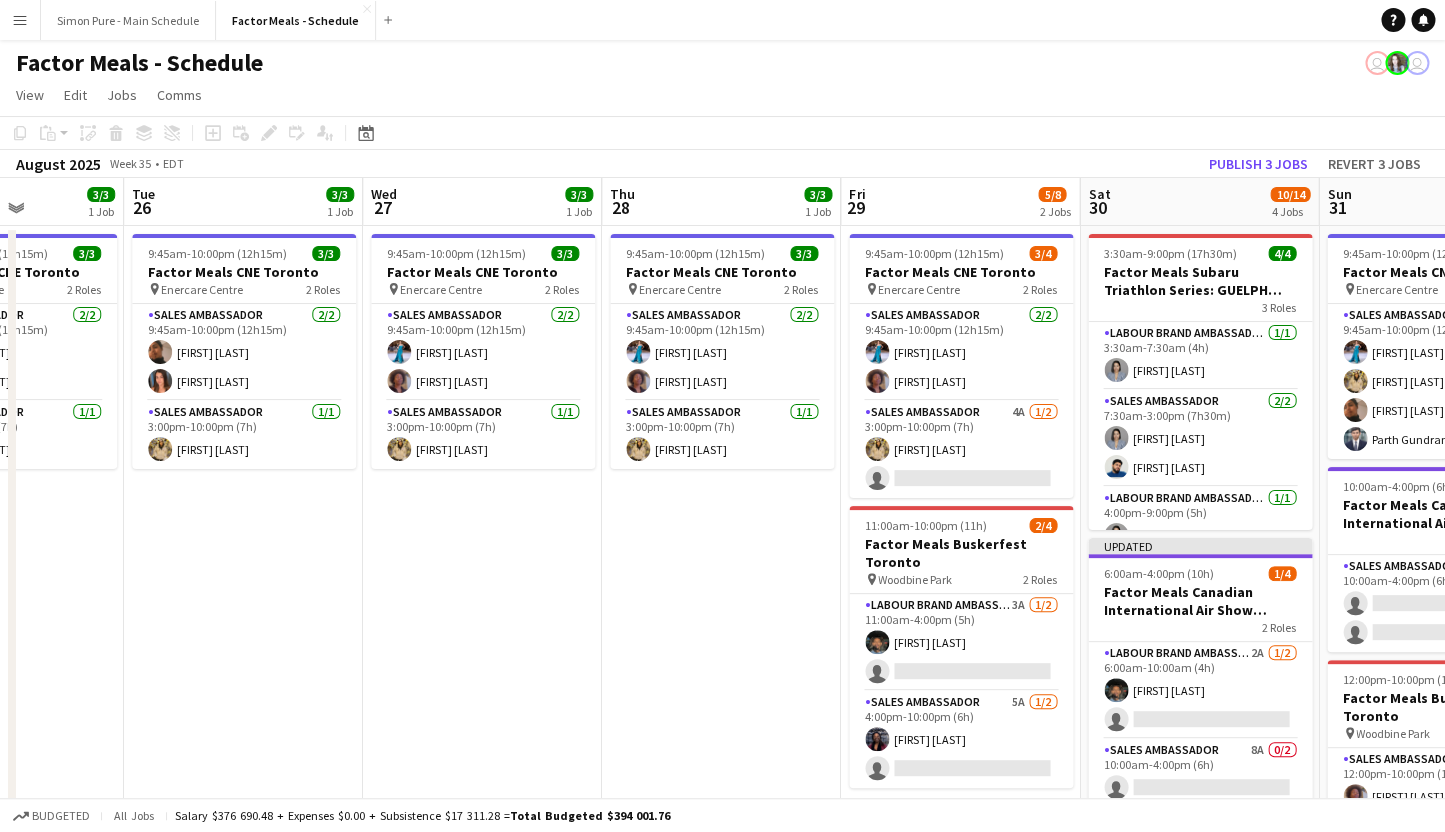drag, startPoint x: 1118, startPoint y: 444, endPoint x: 400, endPoint y: 296, distance: 733.0948 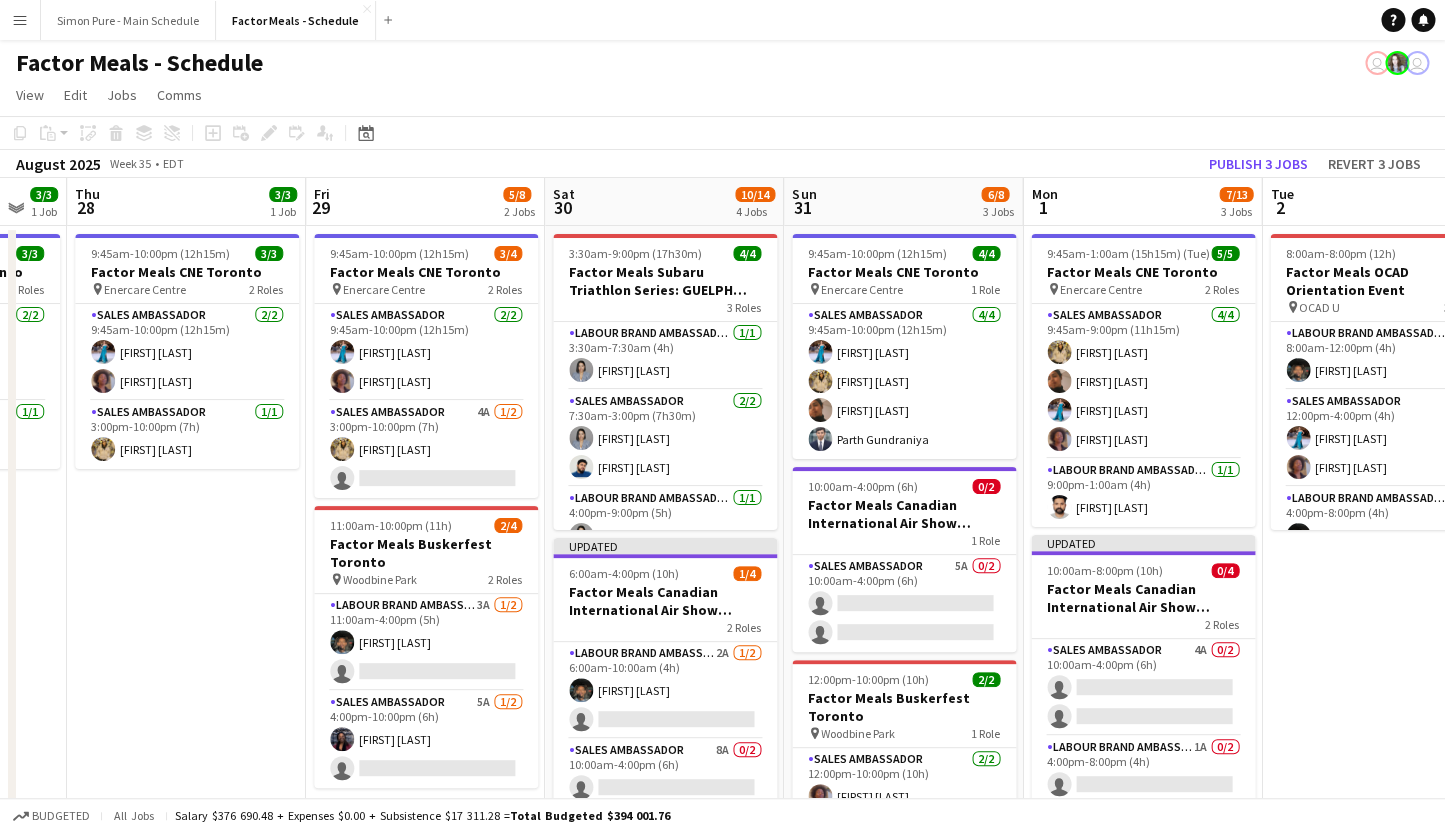 scroll, scrollTop: 0, scrollLeft: 754, axis: horizontal 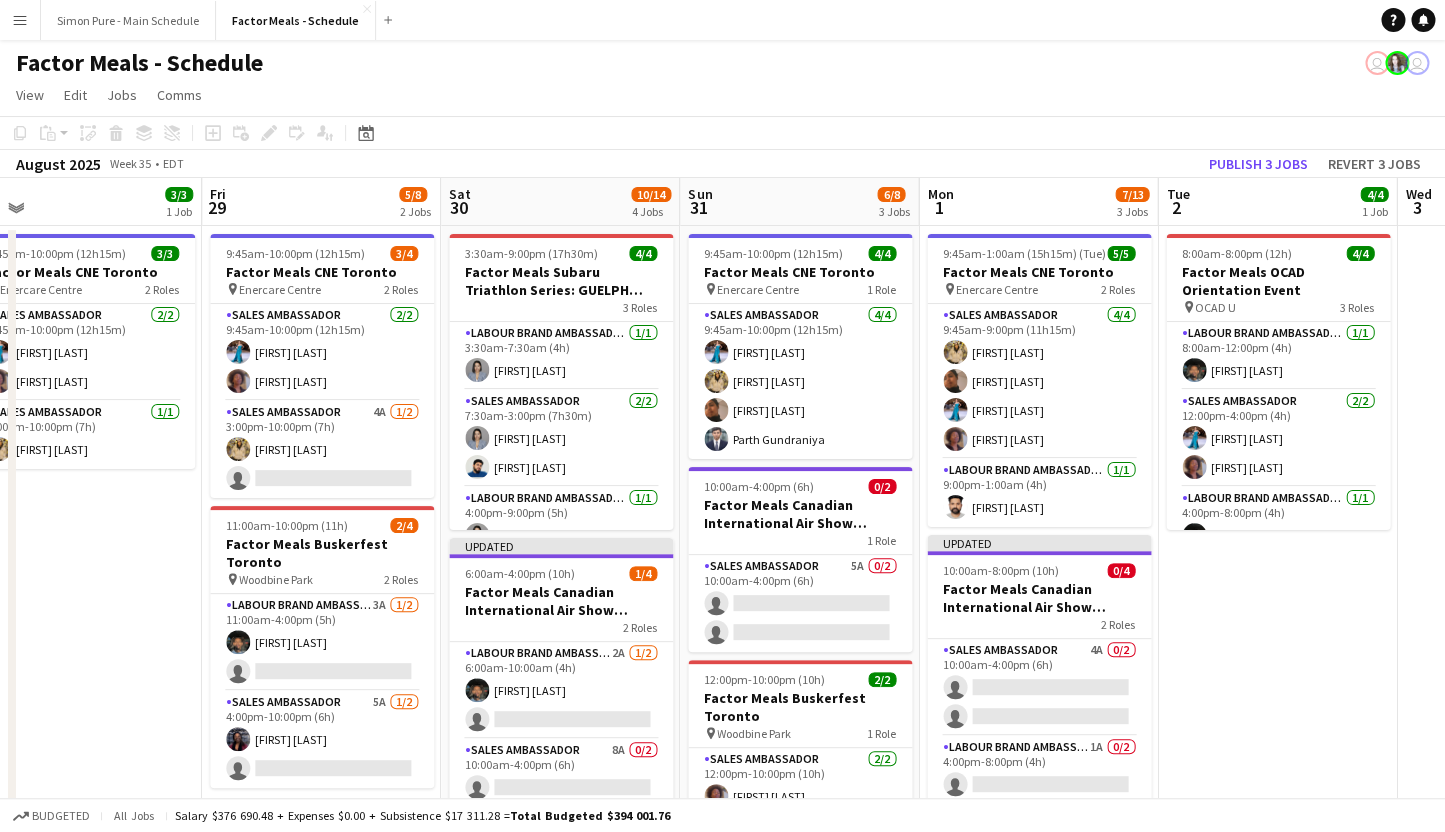 drag, startPoint x: 1125, startPoint y: 308, endPoint x: 507, endPoint y: 184, distance: 630.3174 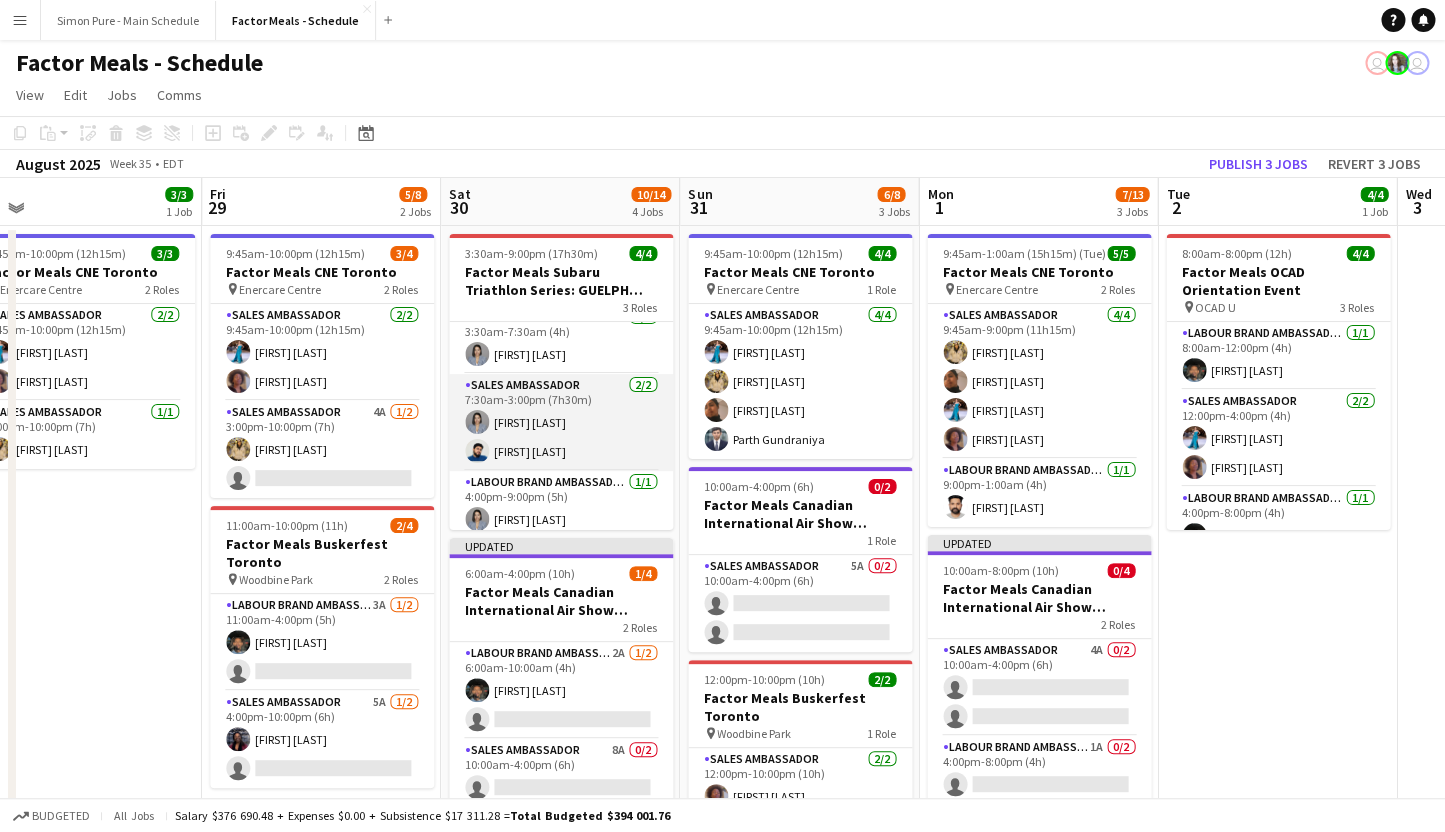 scroll, scrollTop: 25, scrollLeft: 0, axis: vertical 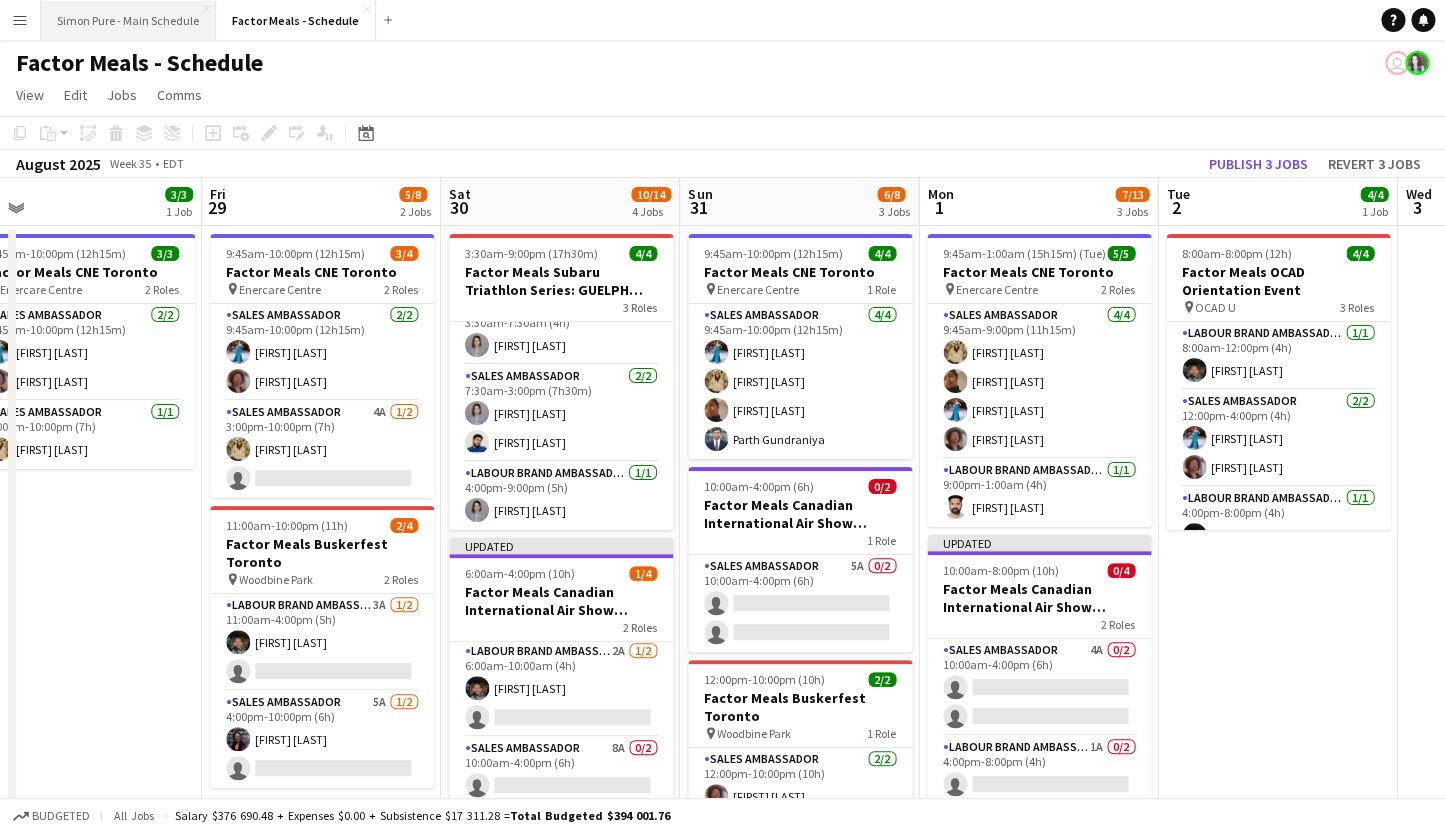 click on "Simon Pure - Main Schedule
Close" at bounding box center (128, 20) 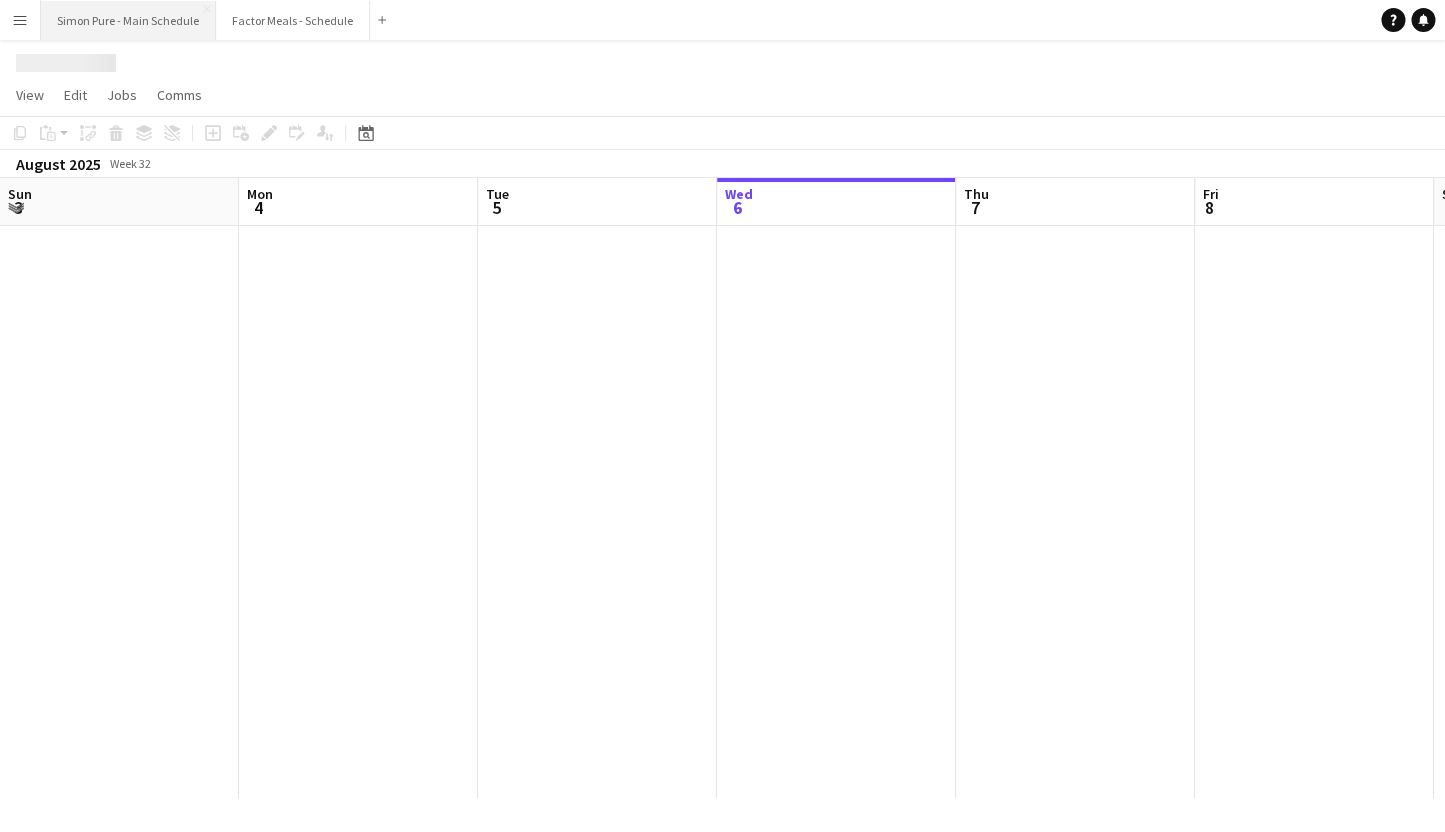 scroll, scrollTop: 0, scrollLeft: 478, axis: horizontal 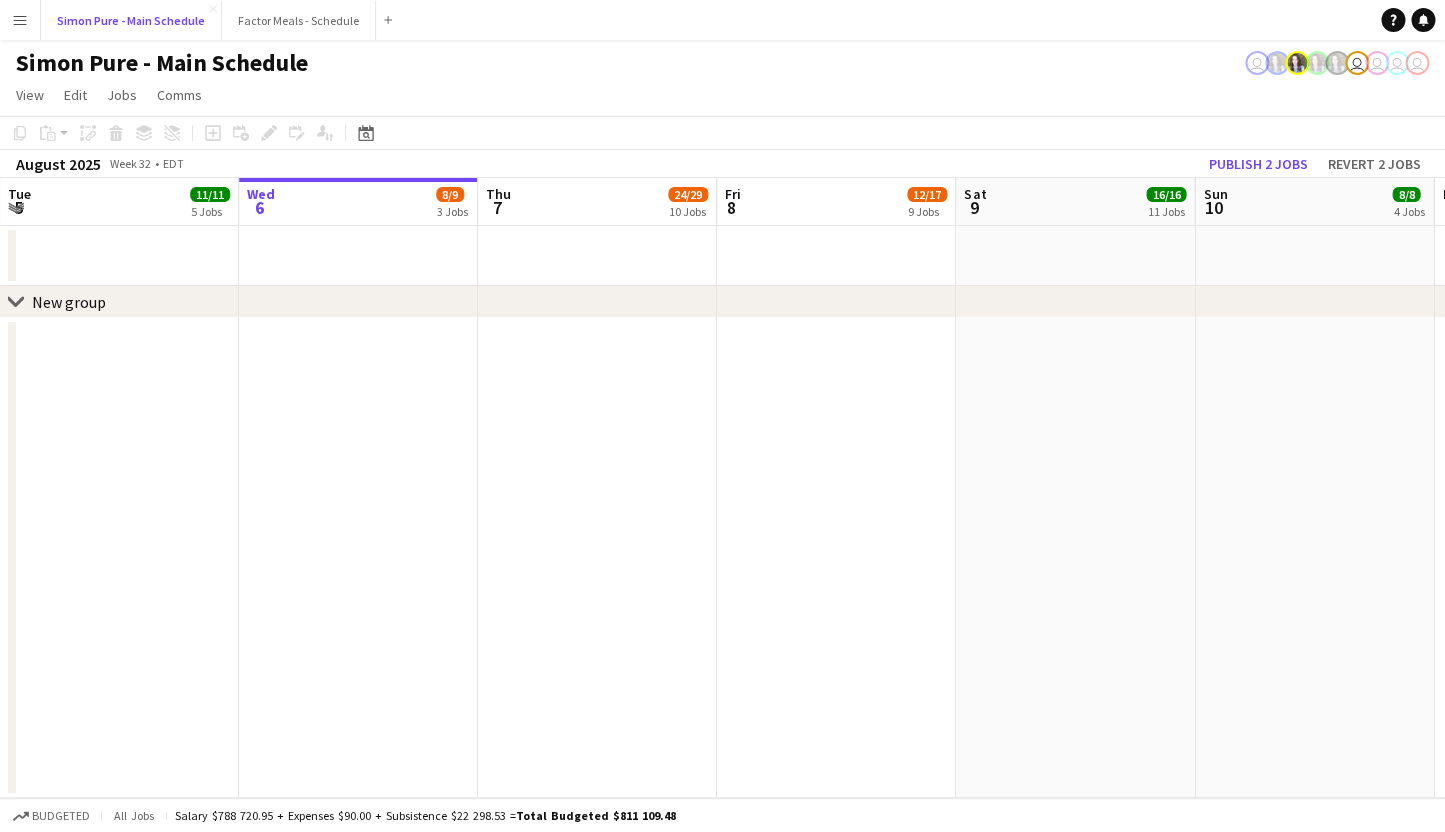 drag, startPoint x: 123, startPoint y: 21, endPoint x: 380, endPoint y: 35, distance: 257.38104 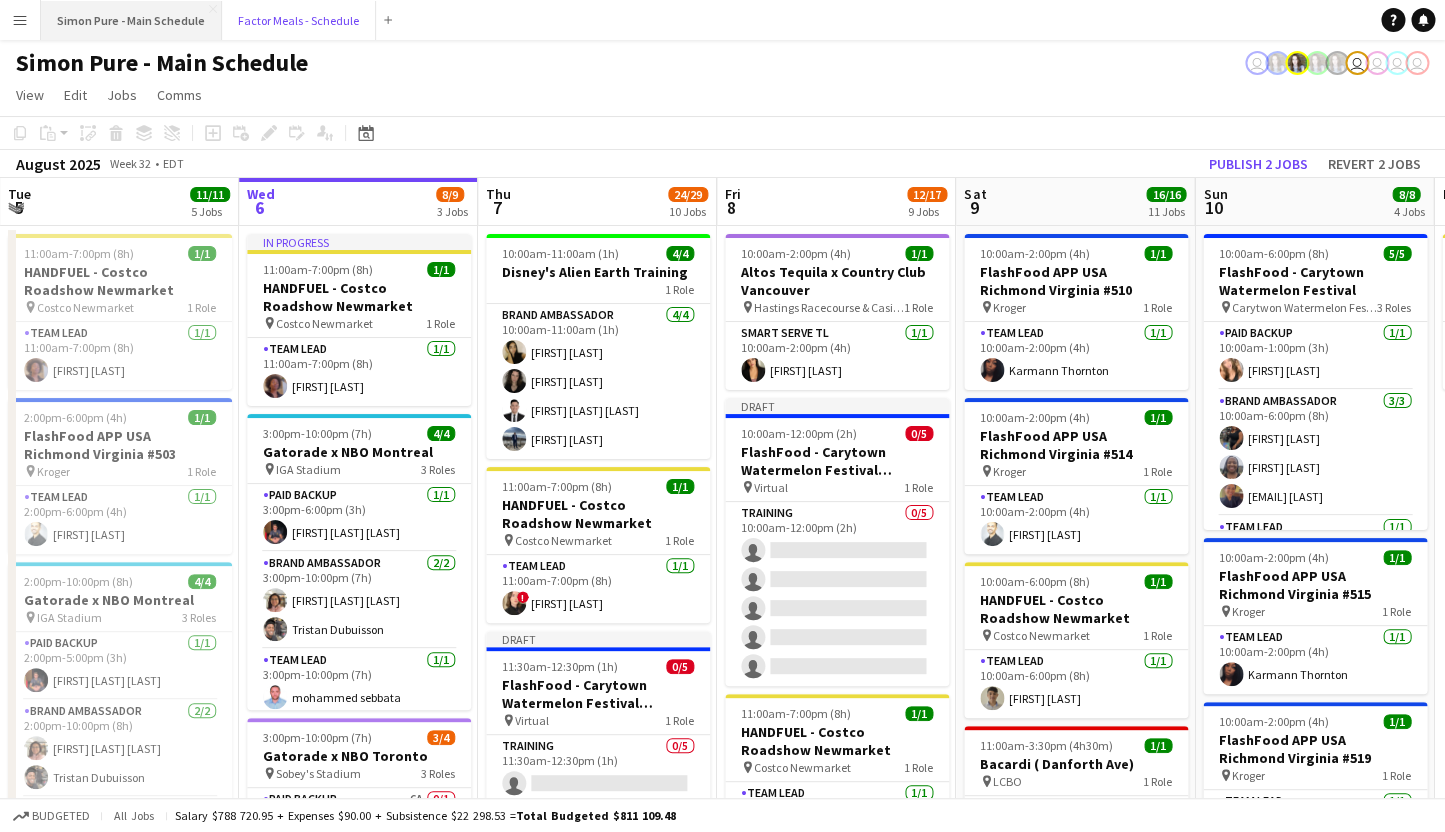 drag, startPoint x: 288, startPoint y: 24, endPoint x: 106, endPoint y: 23, distance: 182.00275 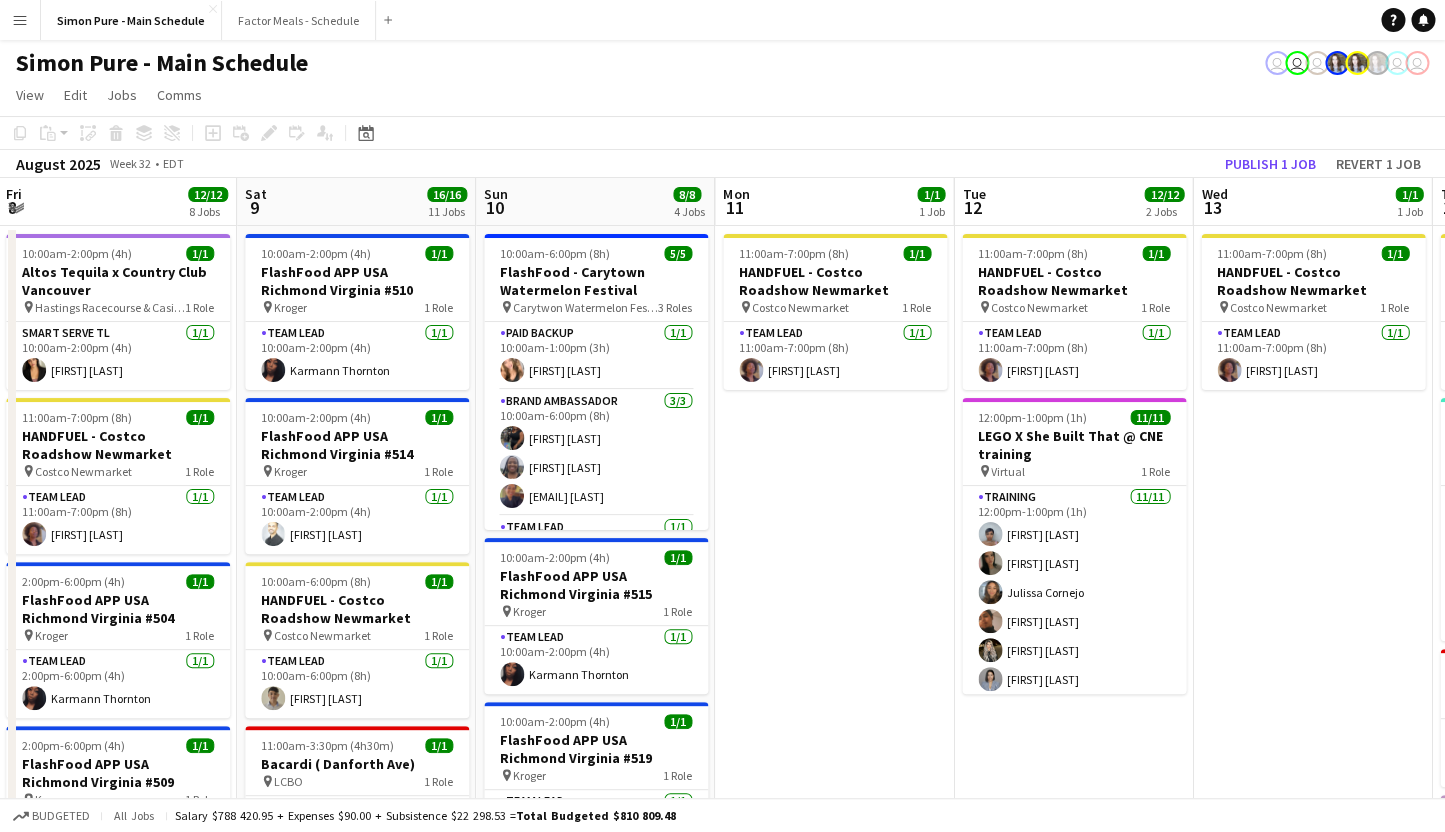 scroll, scrollTop: 0, scrollLeft: 718, axis: horizontal 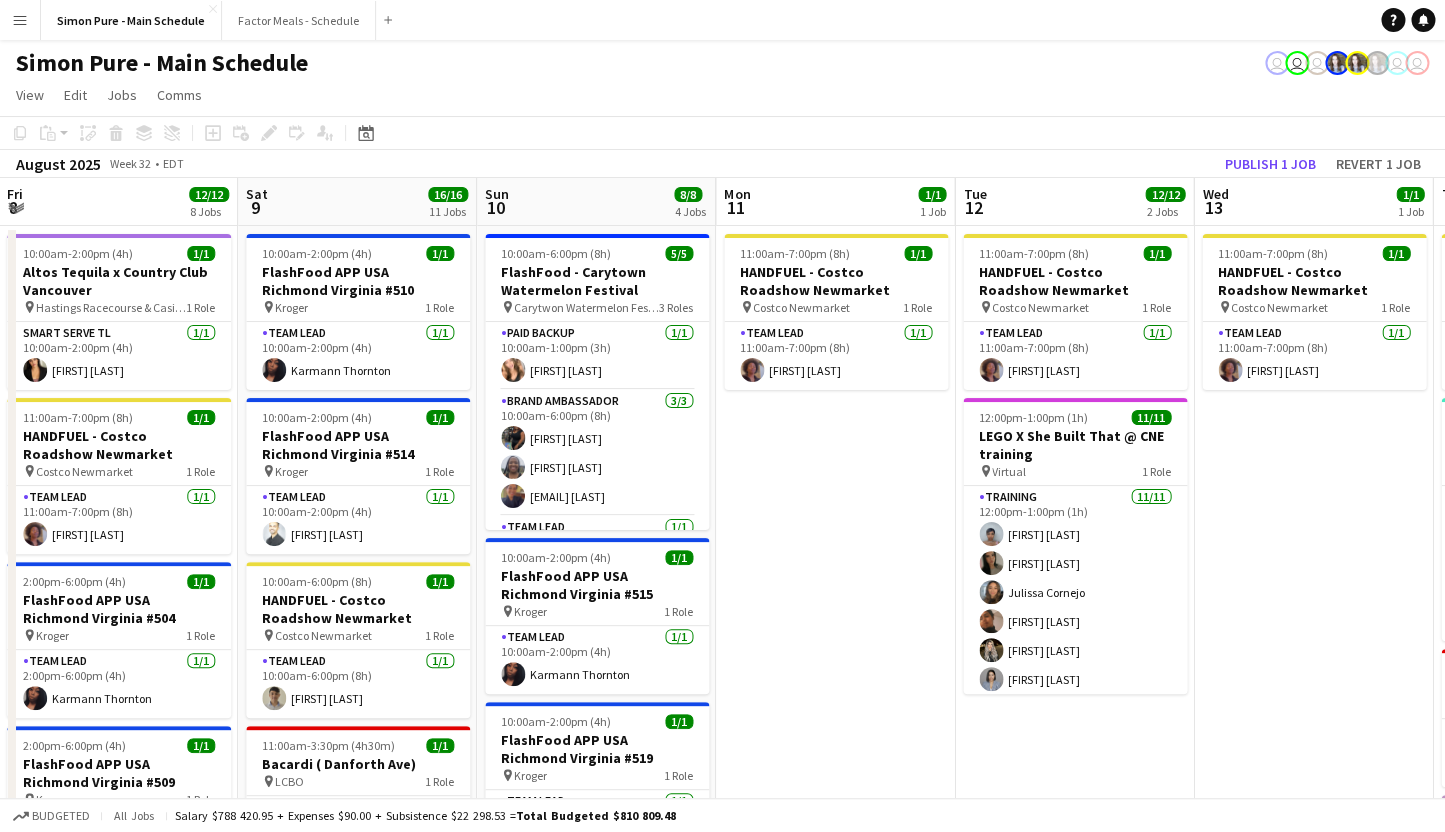 drag, startPoint x: 1043, startPoint y: 423, endPoint x: 325, endPoint y: 436, distance: 718.1177 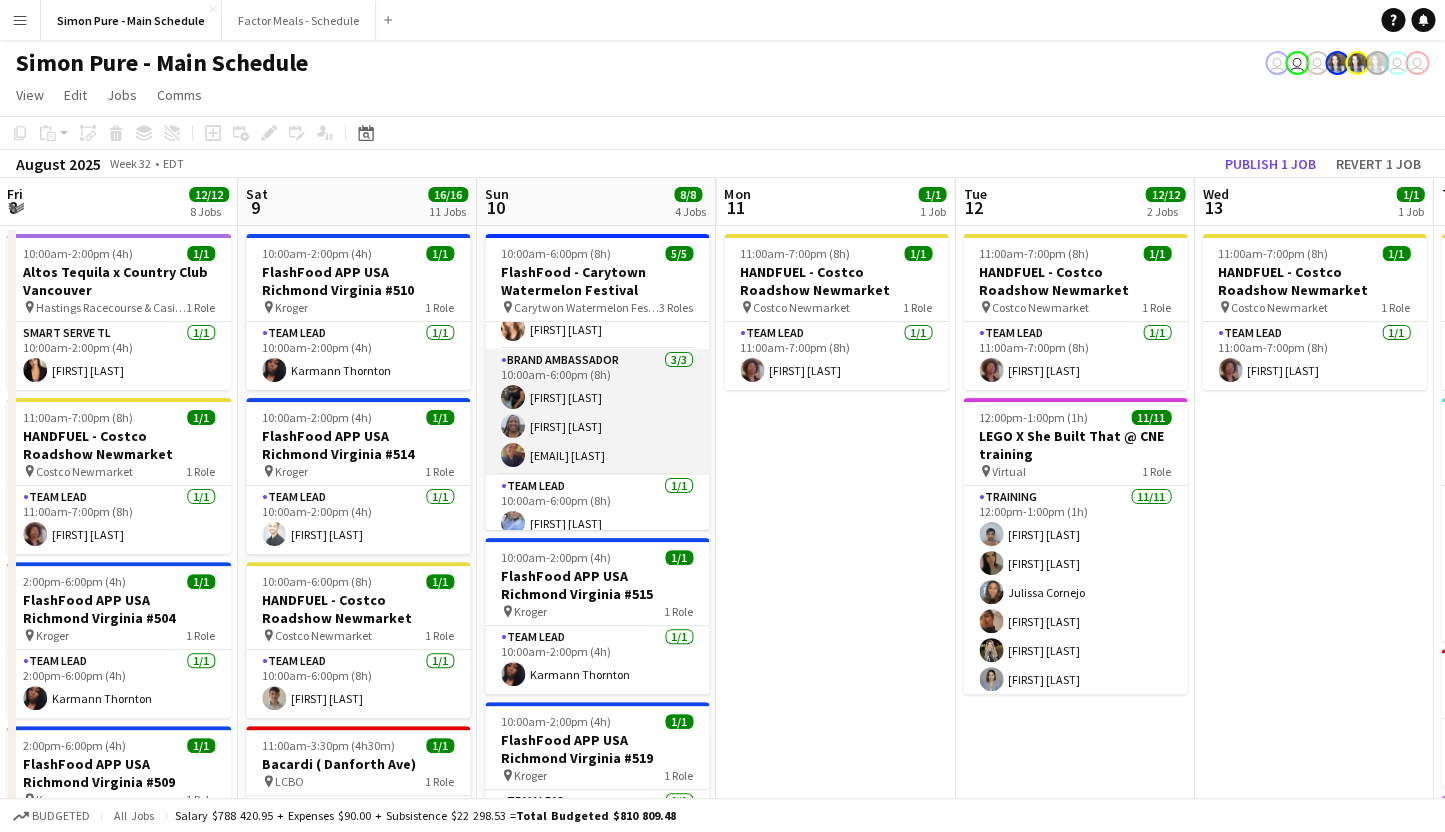 scroll, scrollTop: 54, scrollLeft: 0, axis: vertical 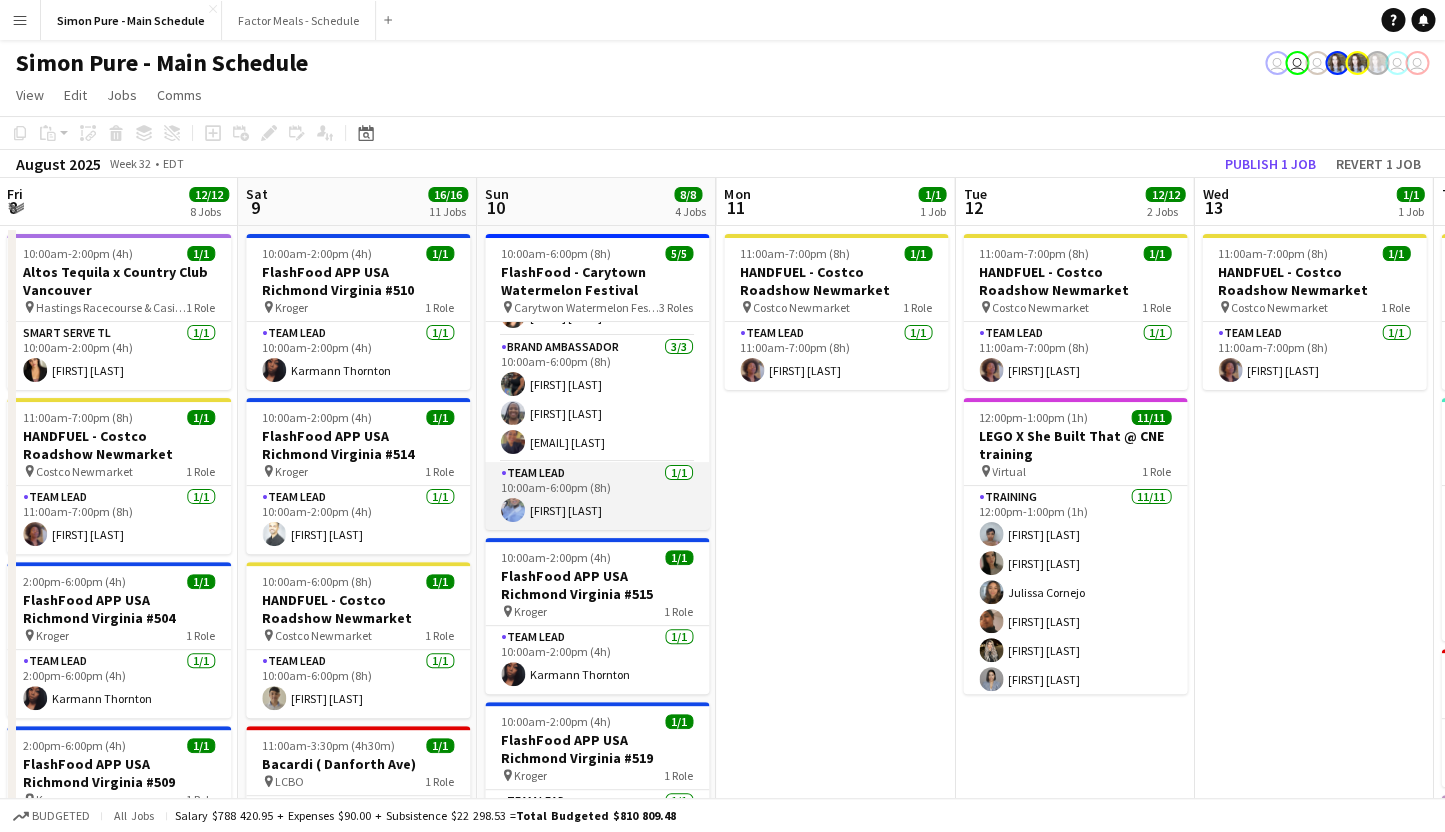 click on "Team Lead   1/1   10:00am-6:00pm (8h)
[FIRST] [LAST]" at bounding box center [597, 496] 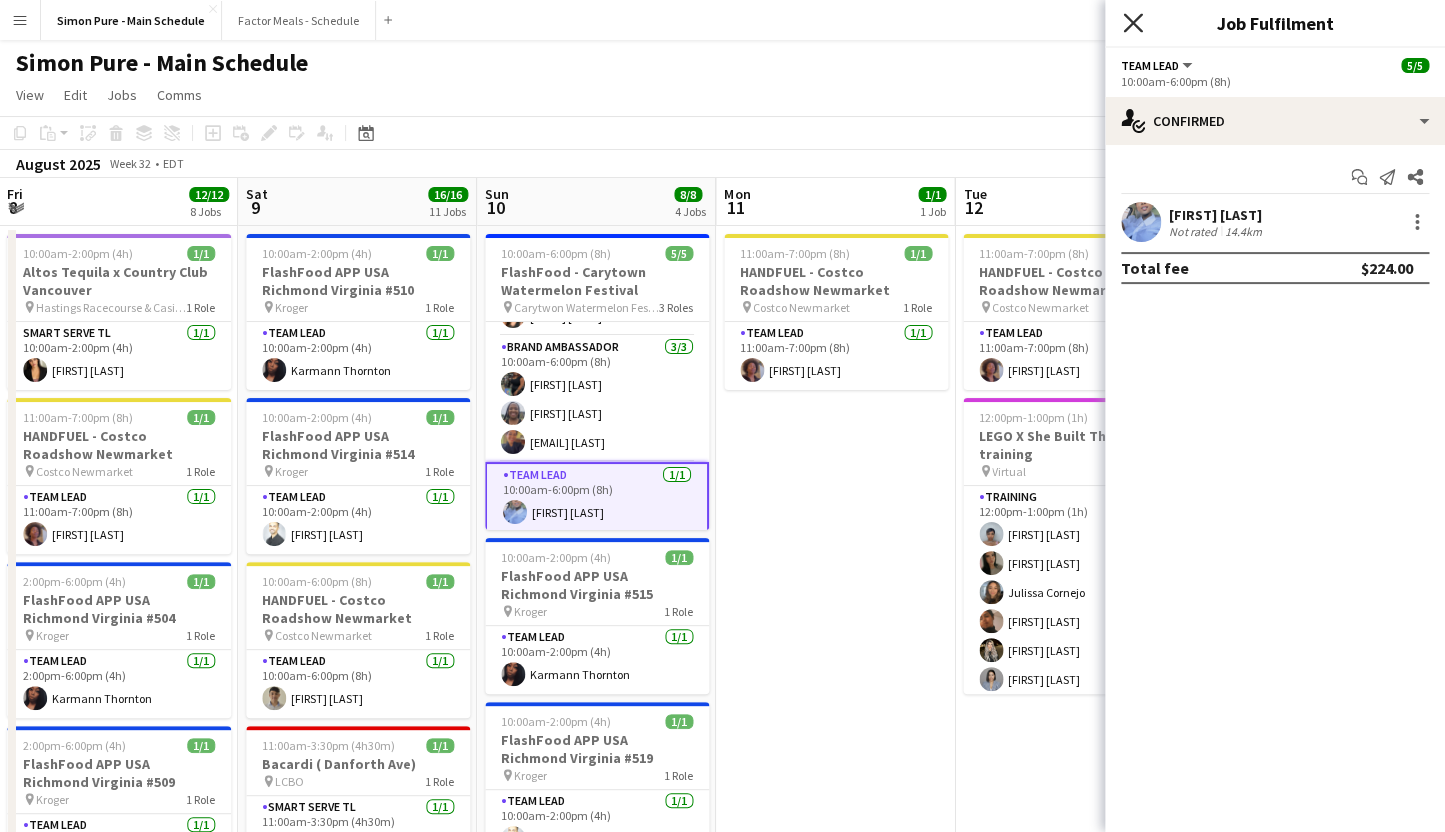 click 